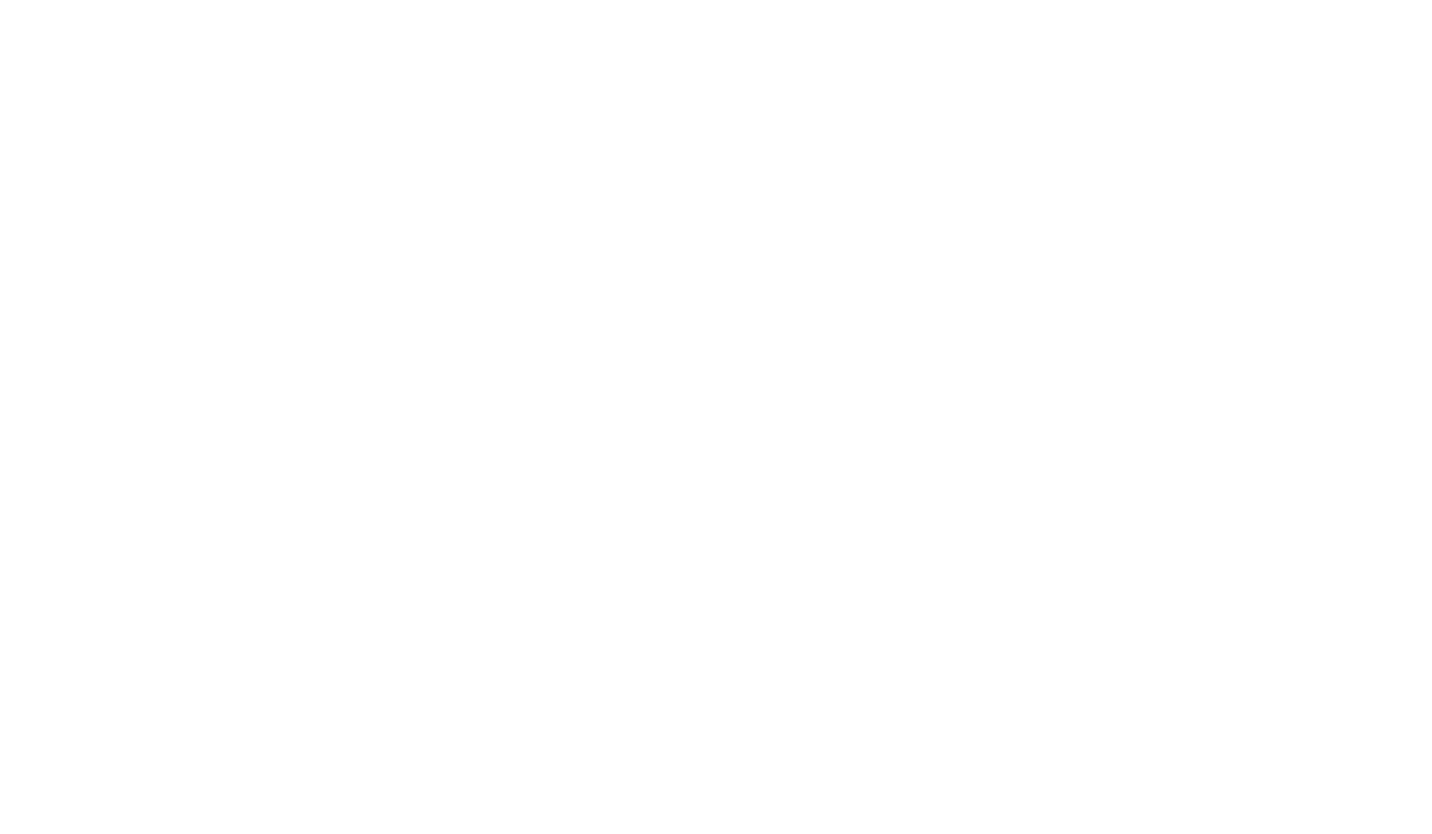 scroll, scrollTop: 0, scrollLeft: 0, axis: both 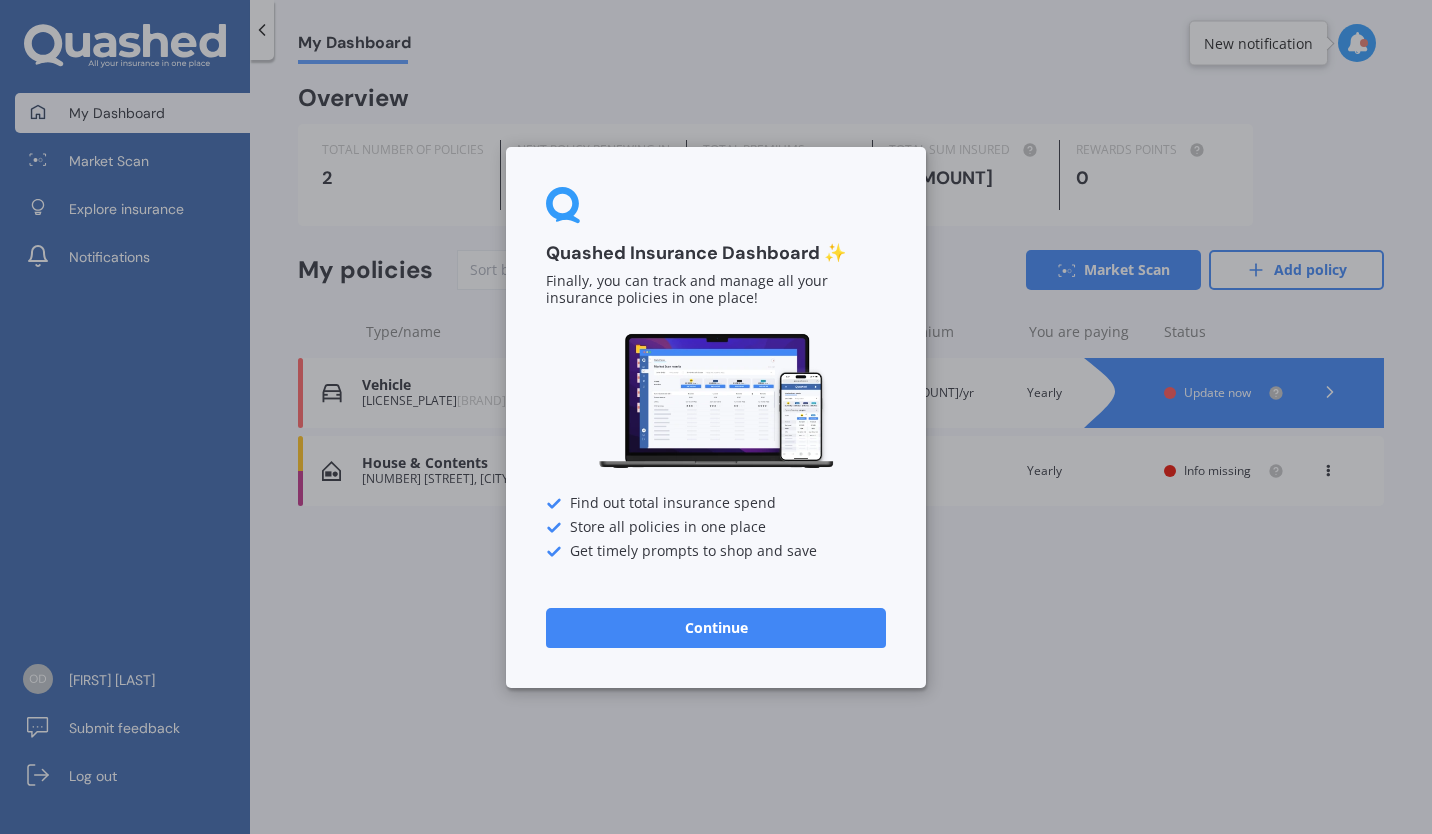 type 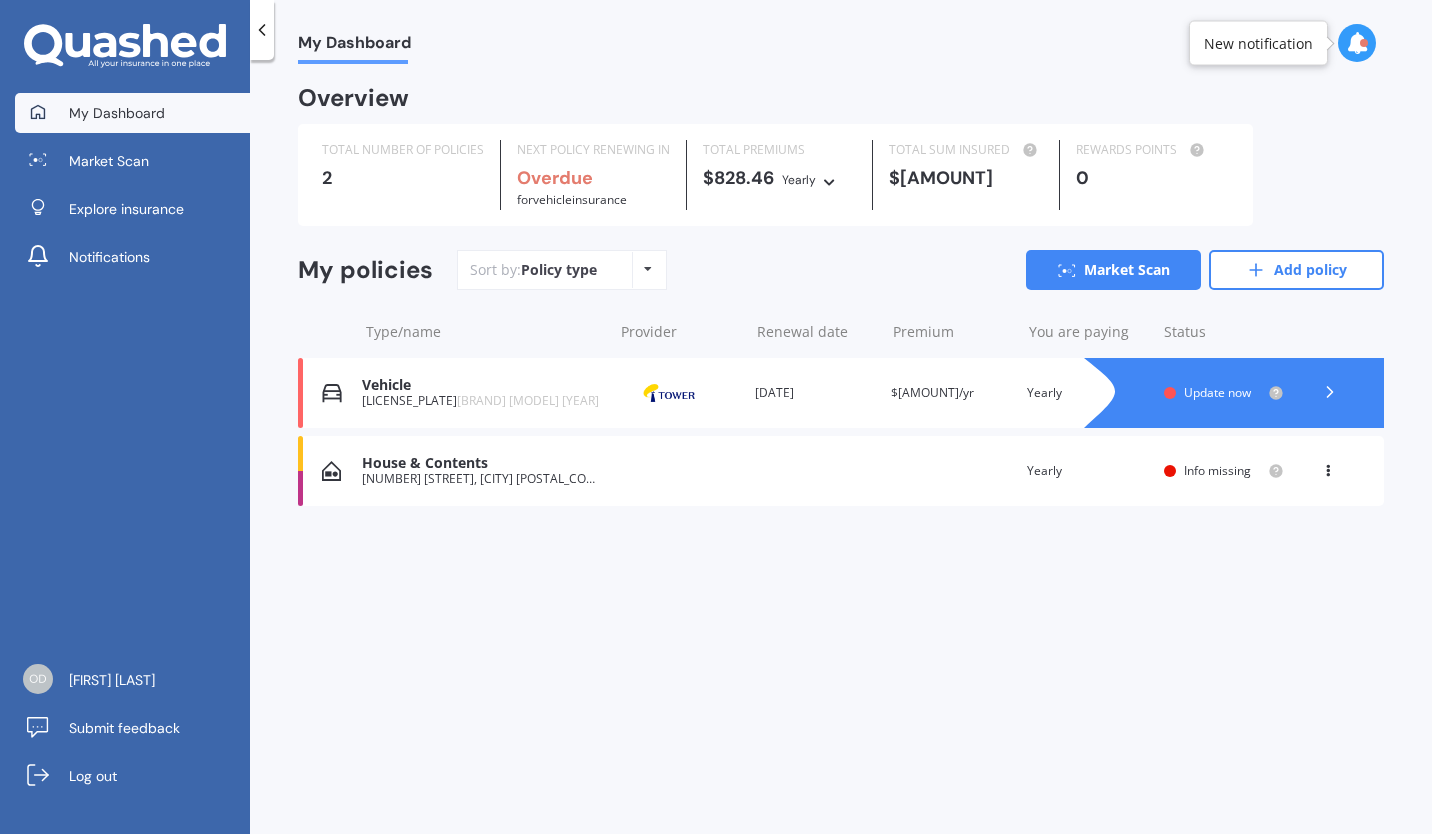 click on "Market Scan" at bounding box center [109, 161] 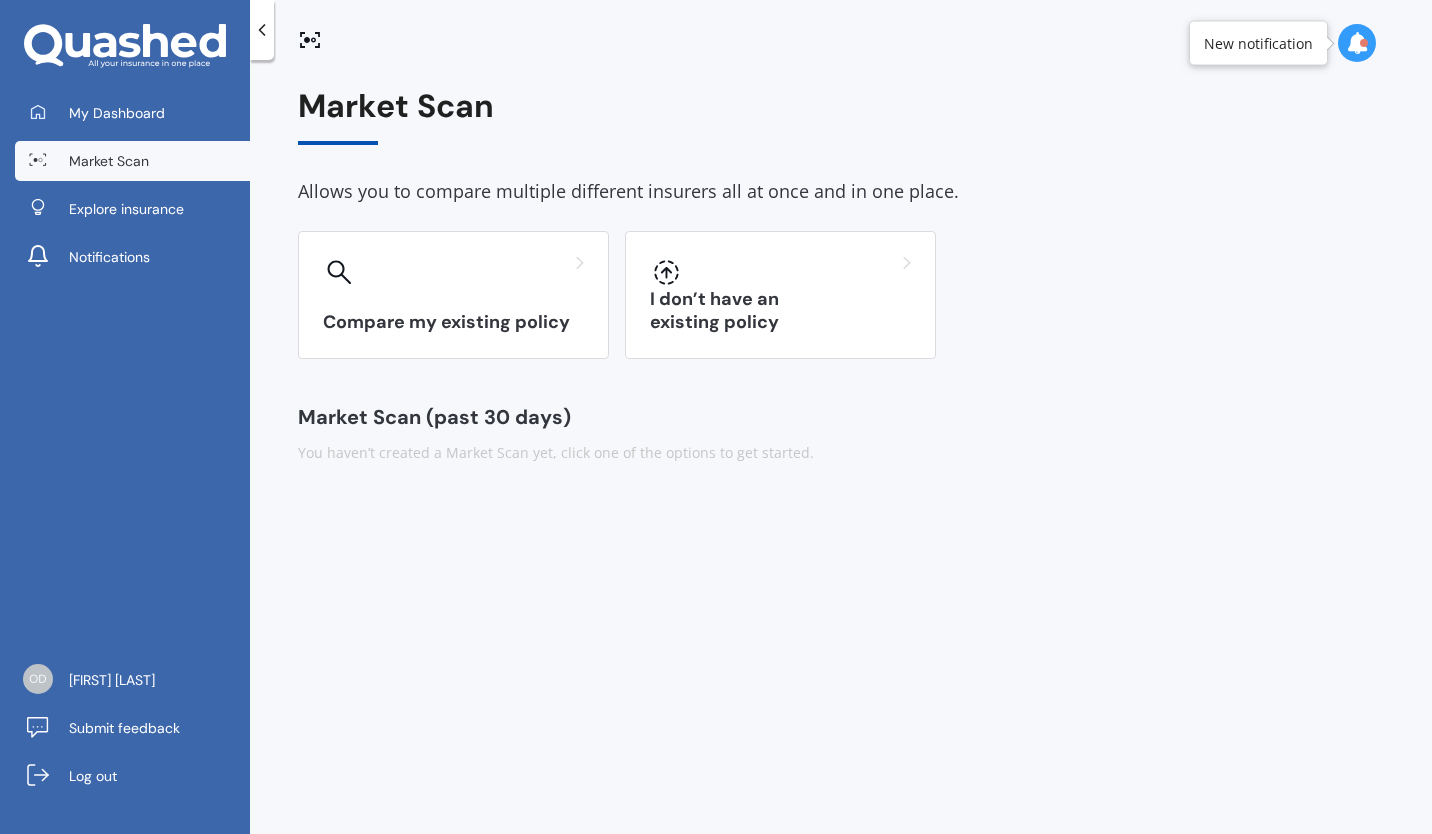 click on "I don’t have an existing policy" at bounding box center (780, 295) 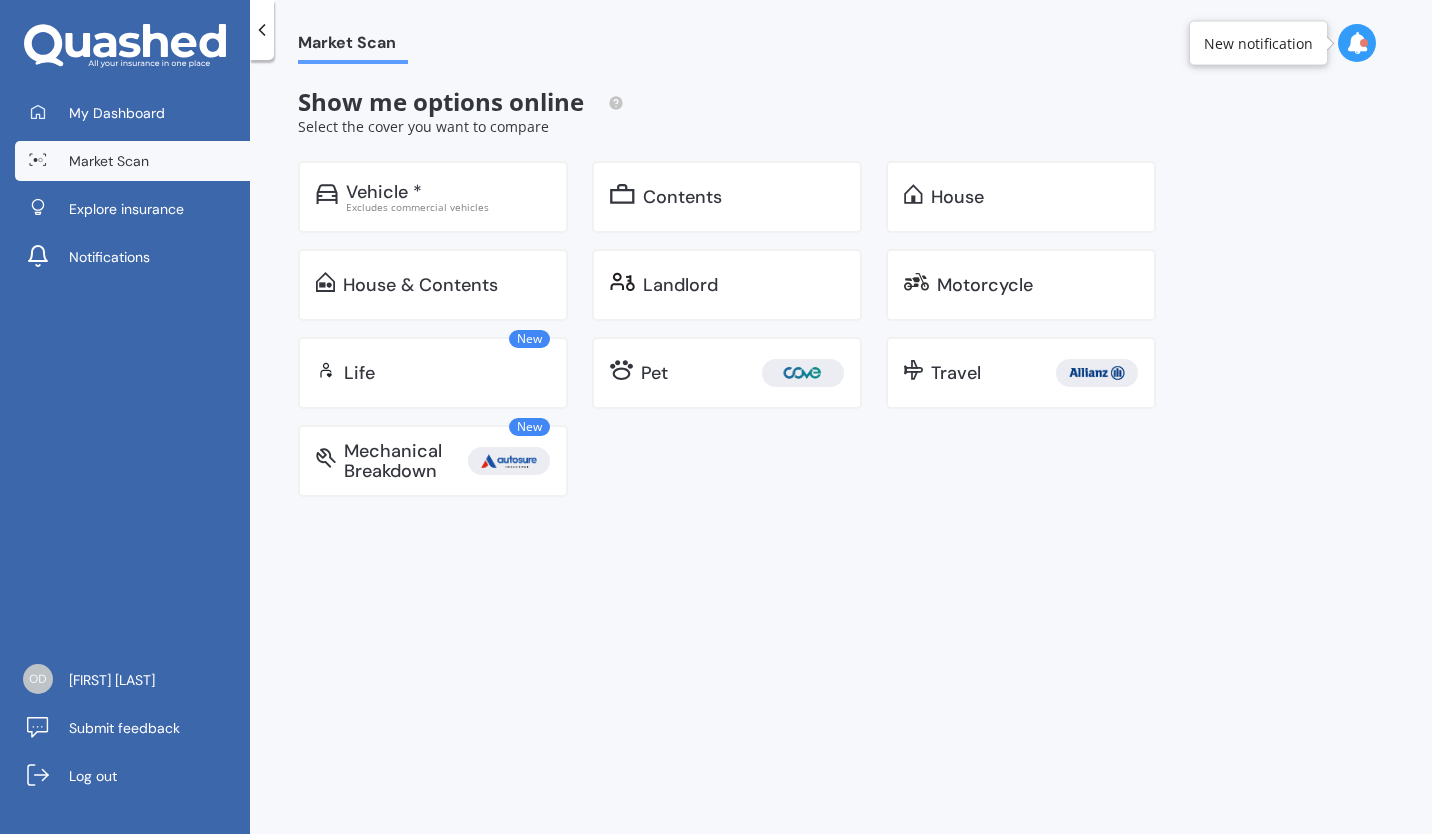 click on "Vehicle *" at bounding box center (448, 192) 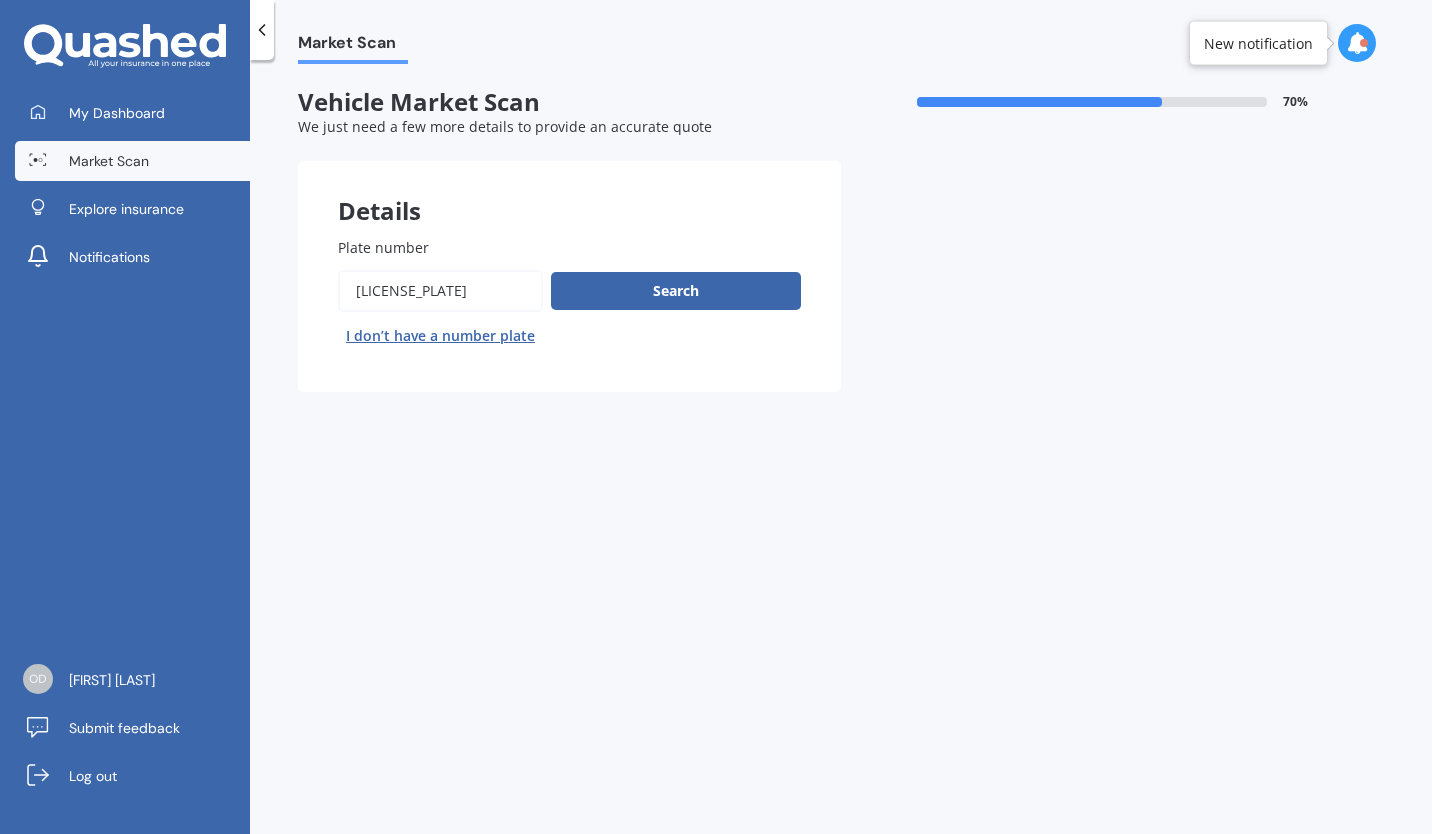 drag, startPoint x: 463, startPoint y: 288, endPoint x: 261, endPoint y: 272, distance: 202.63268 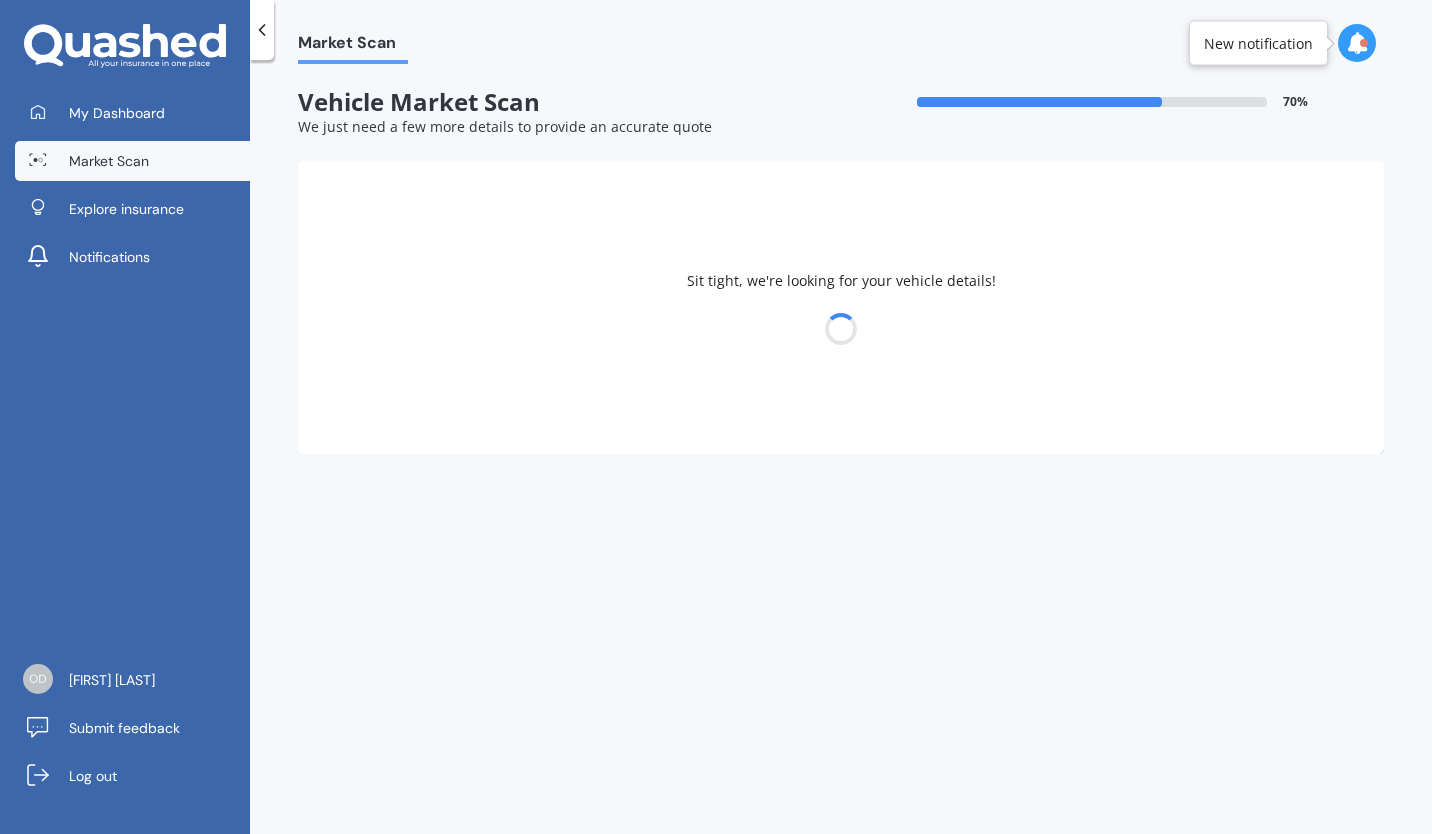 select on "21" 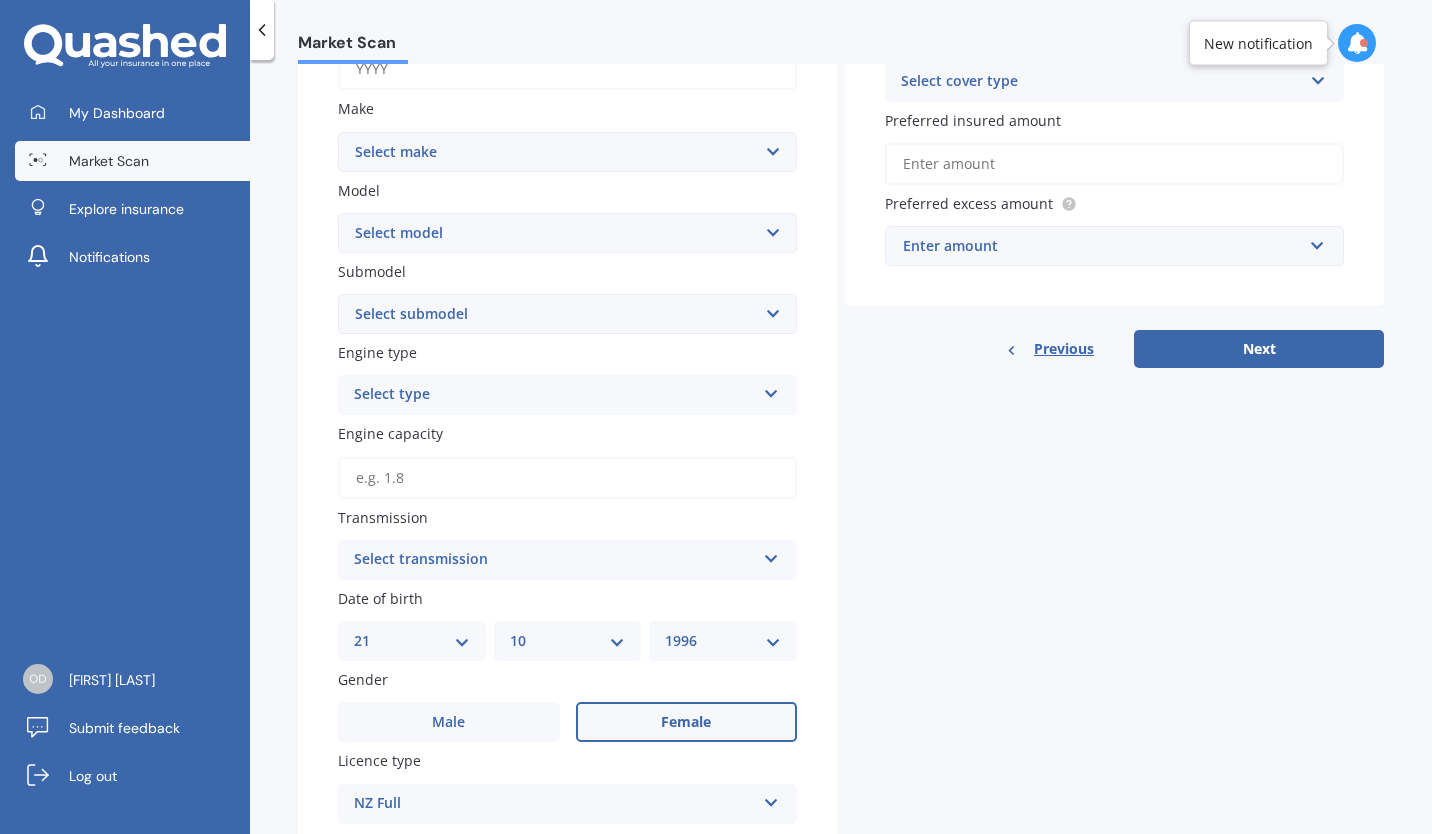 scroll, scrollTop: 86, scrollLeft: 0, axis: vertical 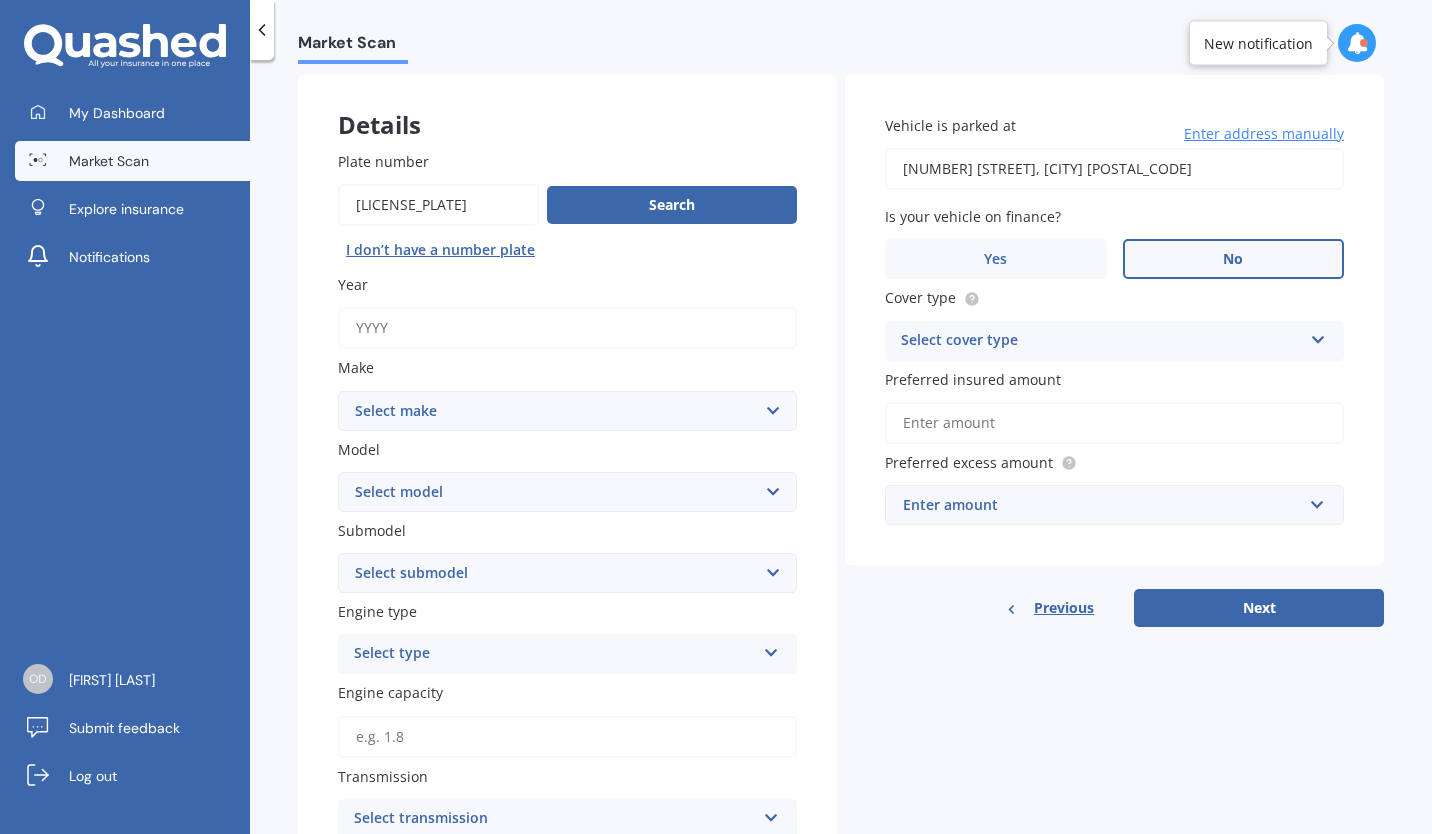 click on "Search" at bounding box center [672, 205] 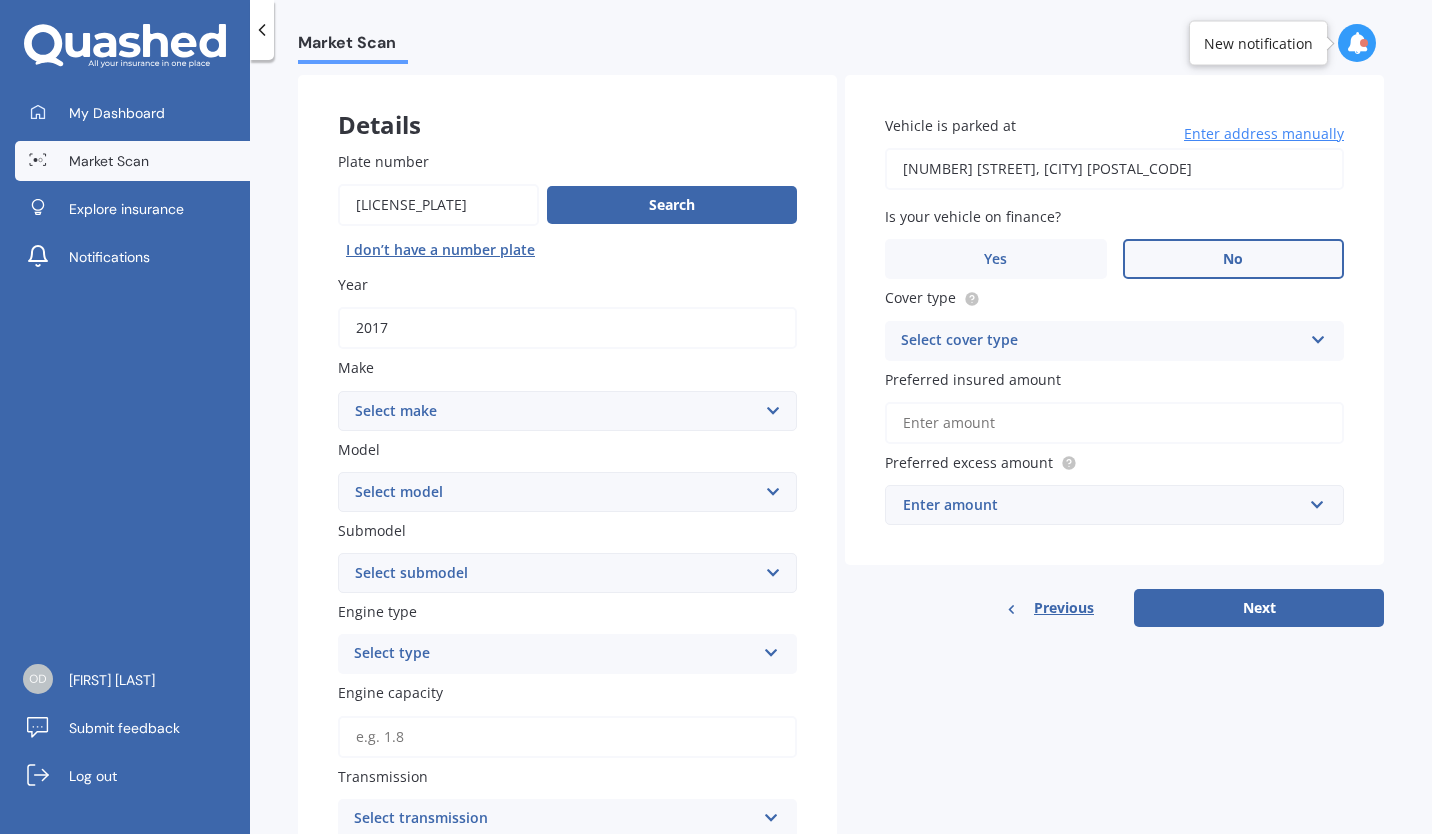 type on "2017" 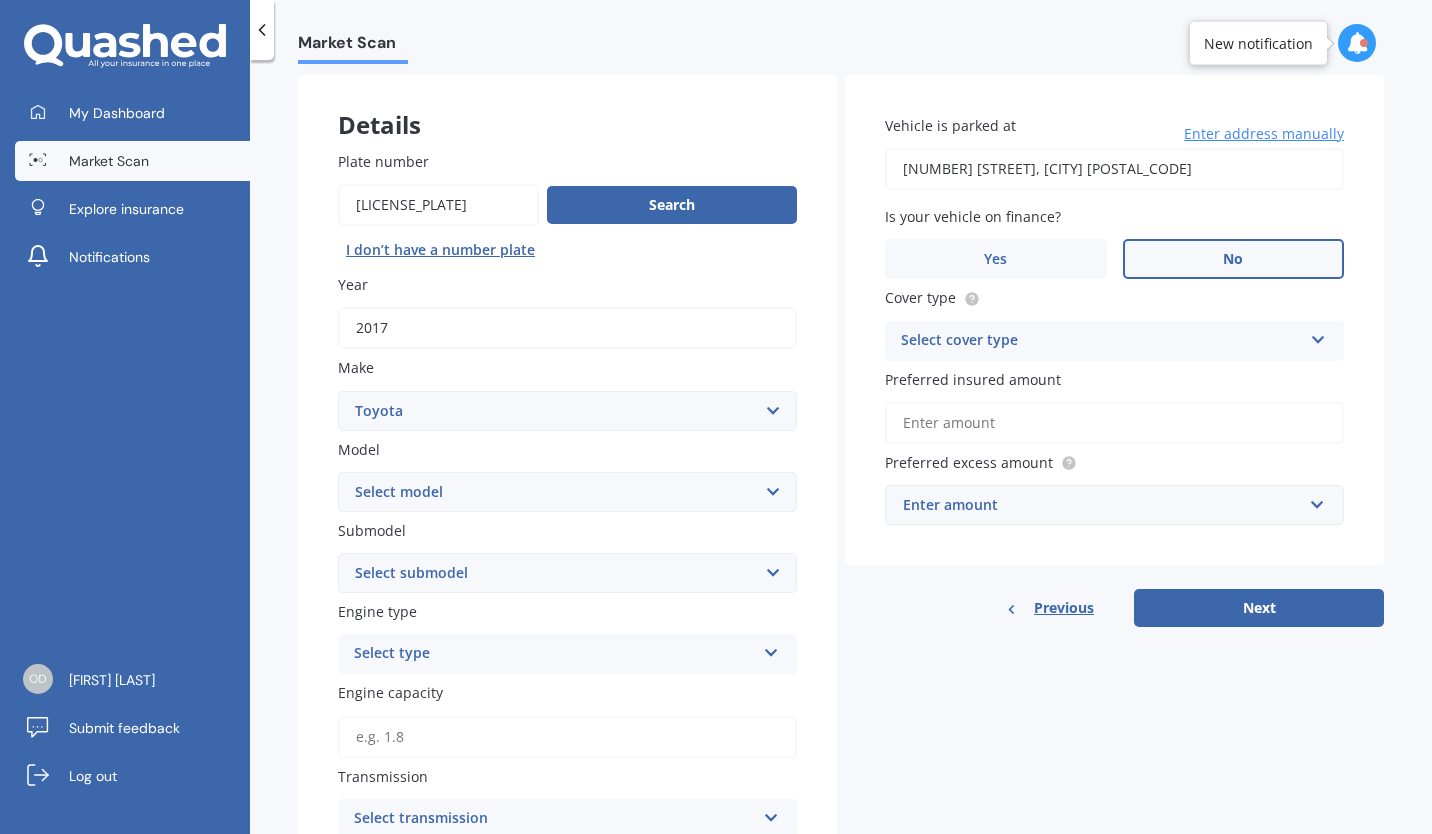 click on "Select make AC ALFA ROMEO ASTON MARTIN AUDI AUSTIN BEDFORD Bentley BMW BYD CADILLAC CAN-AM CHERY CHEVROLET CHRYSLER Citroen CRUISEAIR CUPRA DAEWOO DAIHATSU DAIMLER DAMON DIAHATSU DODGE EXOCET FACTORY FIVE FERRARI FIAT Fiord FLEETWOOD FORD FOTON FRASER GEELY GENESIS GEORGIE BOY GMC GREAT WALL GWM HAVAL HILLMAN HINO HOLDEN HOLIDAY RAMBLER HONDA HUMMER HYUNDAI INFINITI ISUZU IVECO JAC JAECOO JAGUAR JEEP KGM KIA LADA LAMBORGHINI LANCIA LANDROVER LDV LEAPMOTOR LEXUS LINCOLN LOTUS LUNAR M.G M.G. MAHINDRA MASERATI MAZDA MCLAREN MERCEDES AMG Mercedes Benz MERCEDES-AMG MERCURY MINI Mitsubishi MORGAN MORRIS NEWMAR Nissan OMODA OPEL OXFORD PEUGEOT Plymouth Polestar PONTIAC PORSCHE PROTON RAM Range Rover Rayne RENAULT ROLLS ROYCE ROVER SAAB SATURN SEAT SHELBY SKODA SMART SSANGYONG SUBARU SUZUKI TATA TESLA TIFFIN Toyota TRIUMPH TVR Vauxhall VOLKSWAGEN VOLVO WESTFIELD WINNEBAGO ZX" at bounding box center (567, 411) 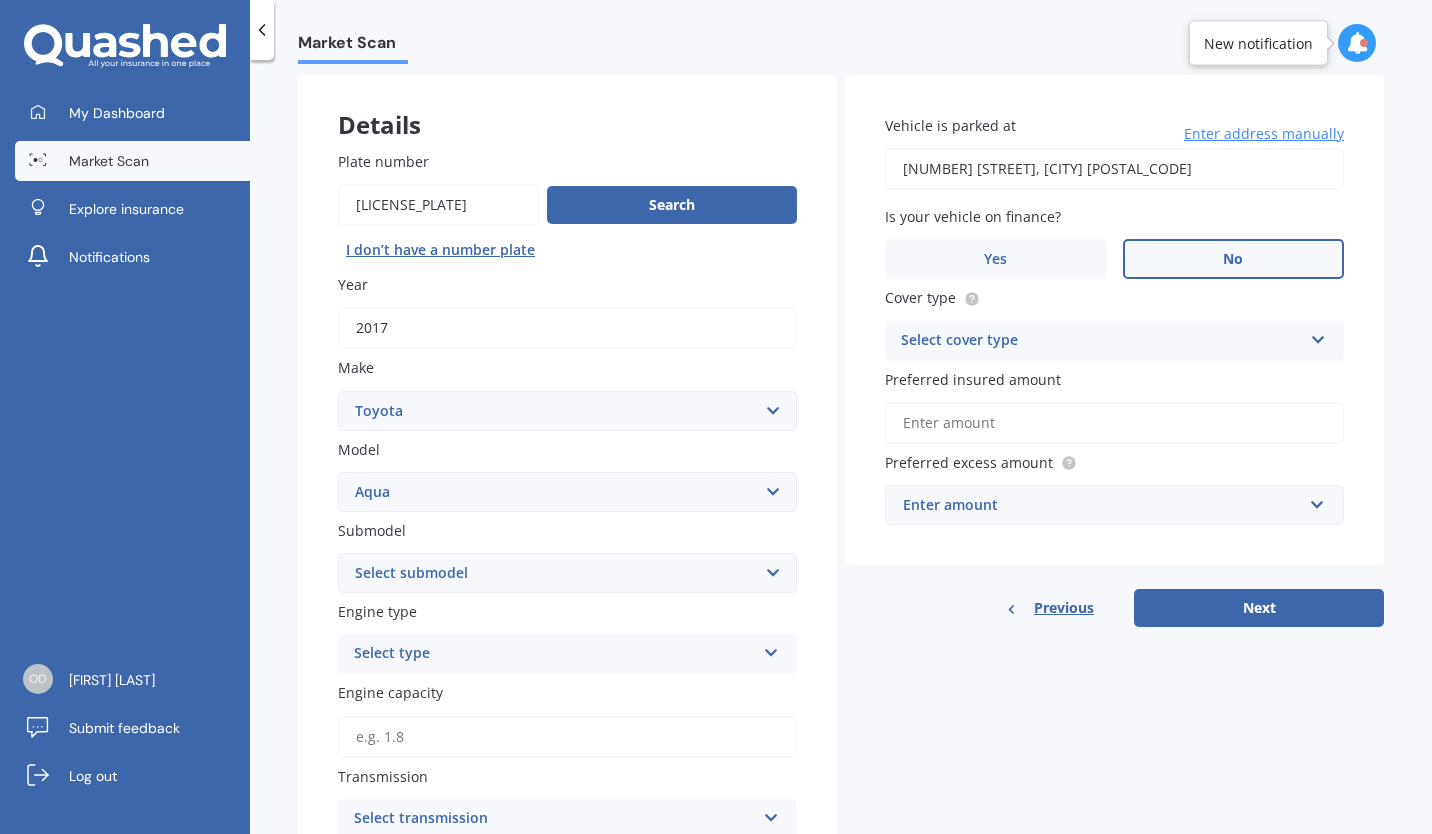 click on "Select model 4 Runner 86 Allex Allion Alphard Altezza Aqua Aristo Aurion Auris Avalon Avensis AYGO bB Belta Blade Blizzard 4WD Brevis Bundera 4WD C-HR Caldina Cami Camry Carib Carina Cavalier Celica Celsior Century Ceres Chaser Coaster Corolla Corona Corsa Cressida Cresta Crown Curren Cynos Deliboy Duet Dyna Echo Esquire Estima FJ Fortuner Funcargo Gaia Gracia Grande Granvia Harrier Hiace Highlander HILUX Ipsum iQ Isis IST Kluger Landcruiser LANDCRUISER PRADO Levin Liteace Marino Mark 2 Mark X Mirai MR-S MR2 Nadia Noah Nova Opa Paseo Passo Pixis Platz Porte Premio Previa MPV Prius Probox Progres Qualis Ractis RAIZE Raum RAV-4 Regius Van Runx Rush Sai Scepter Sera Sienta Soarer Spacio Spade Sprinter Starlet Succeed Supra Surf Tank Tarago Tercel Townace Toyo-ace Trueno Tundra Vanguard Vellfire Verossa Vienta Vista Vitz Voltz Voxy Will Windom Wish Yaris" at bounding box center [567, 492] 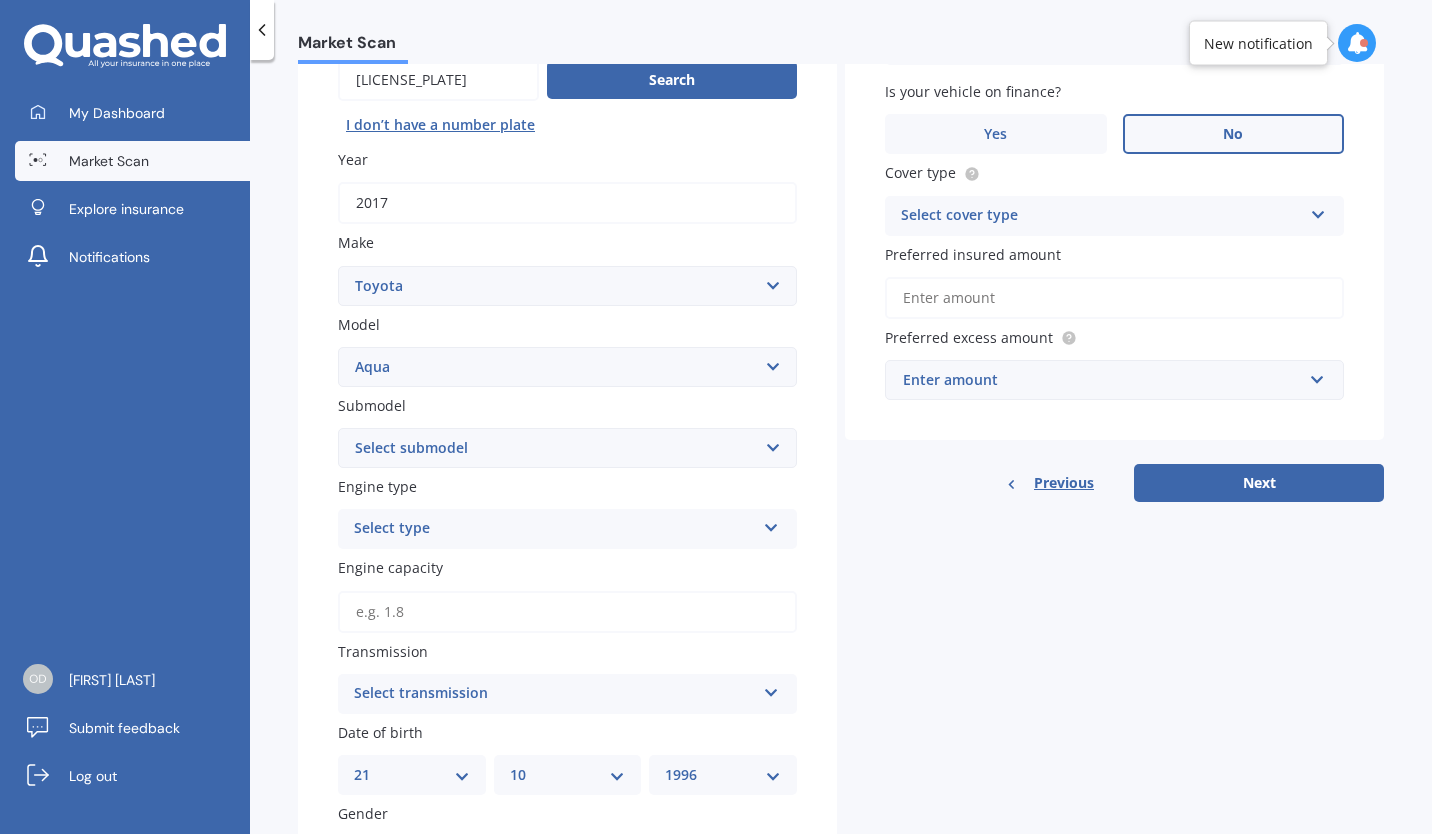click on "Select submodel Hatchback Hybrid" at bounding box center [567, 448] 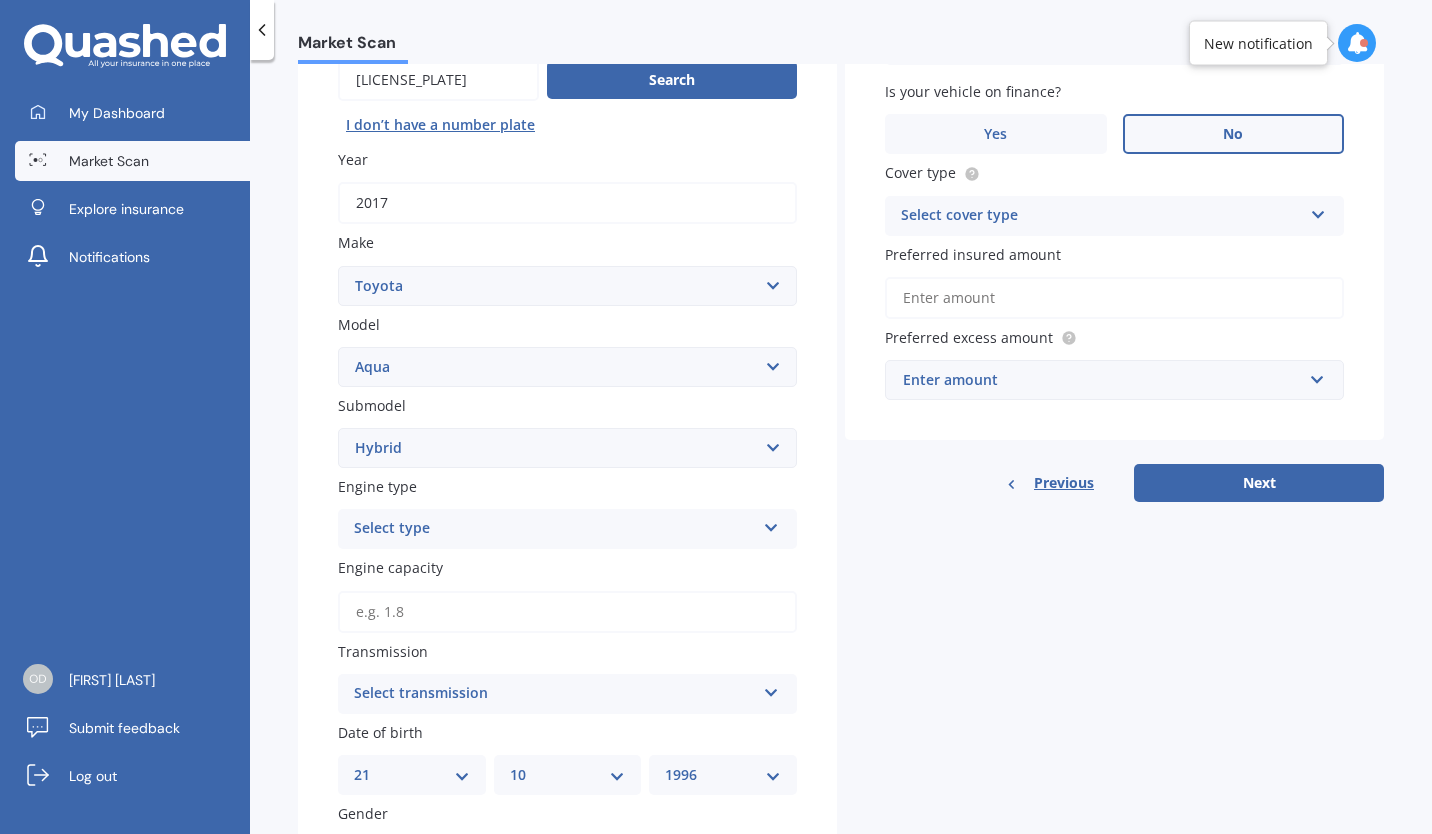 click on "Select submodel Hatchback Hybrid" at bounding box center [567, 448] 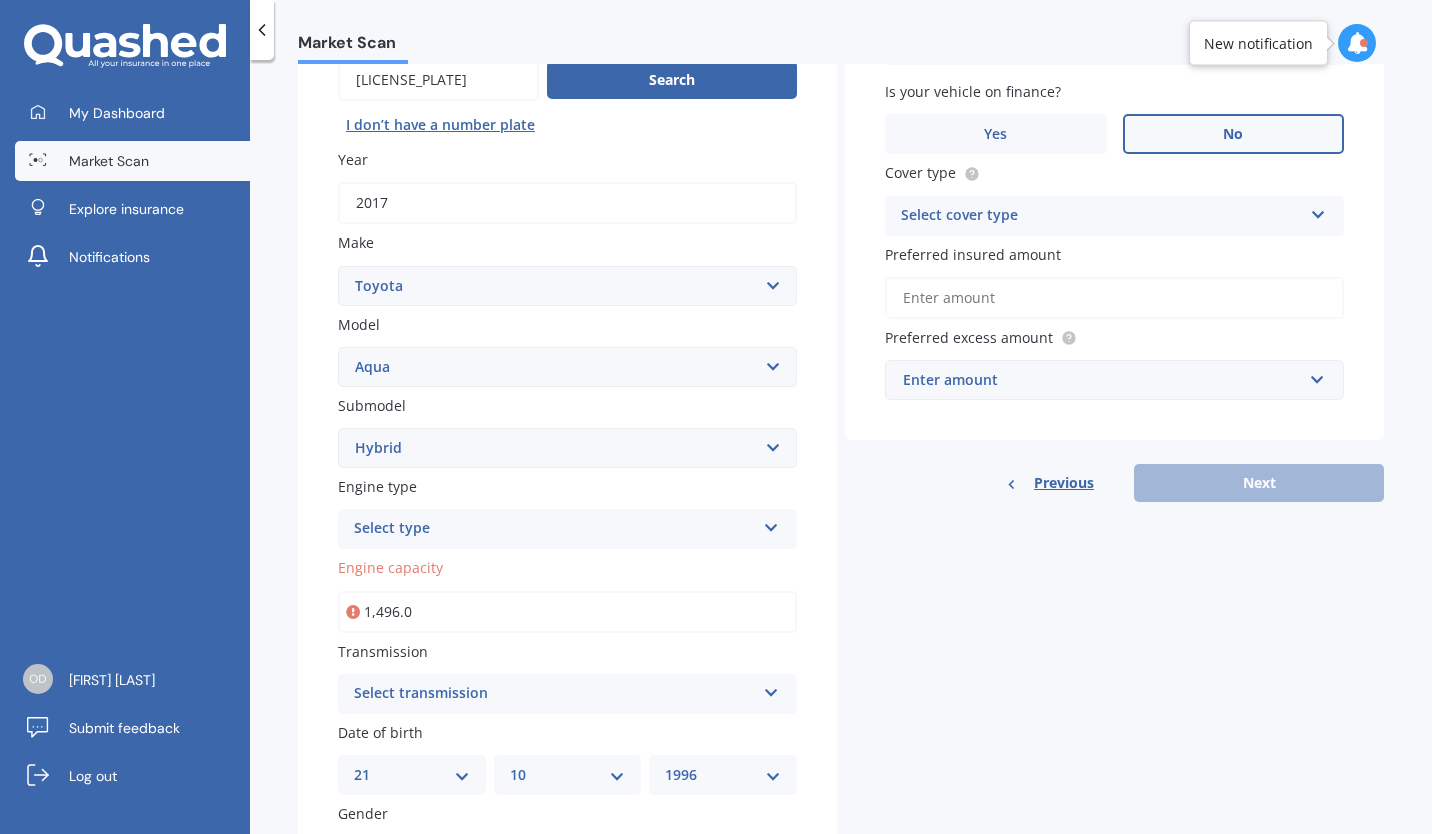 click on "1,496.0" at bounding box center (567, 612) 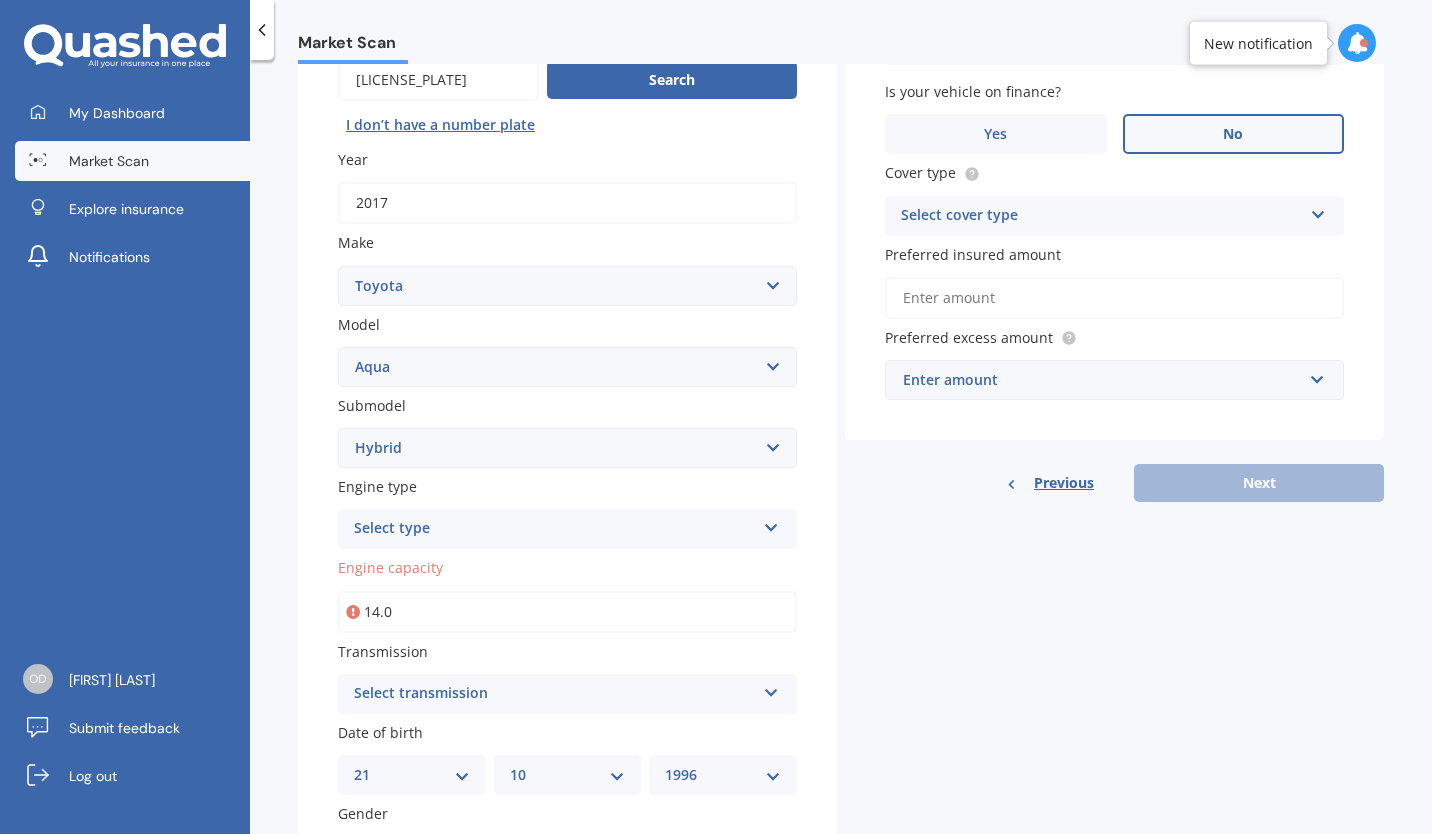 type on "1.0" 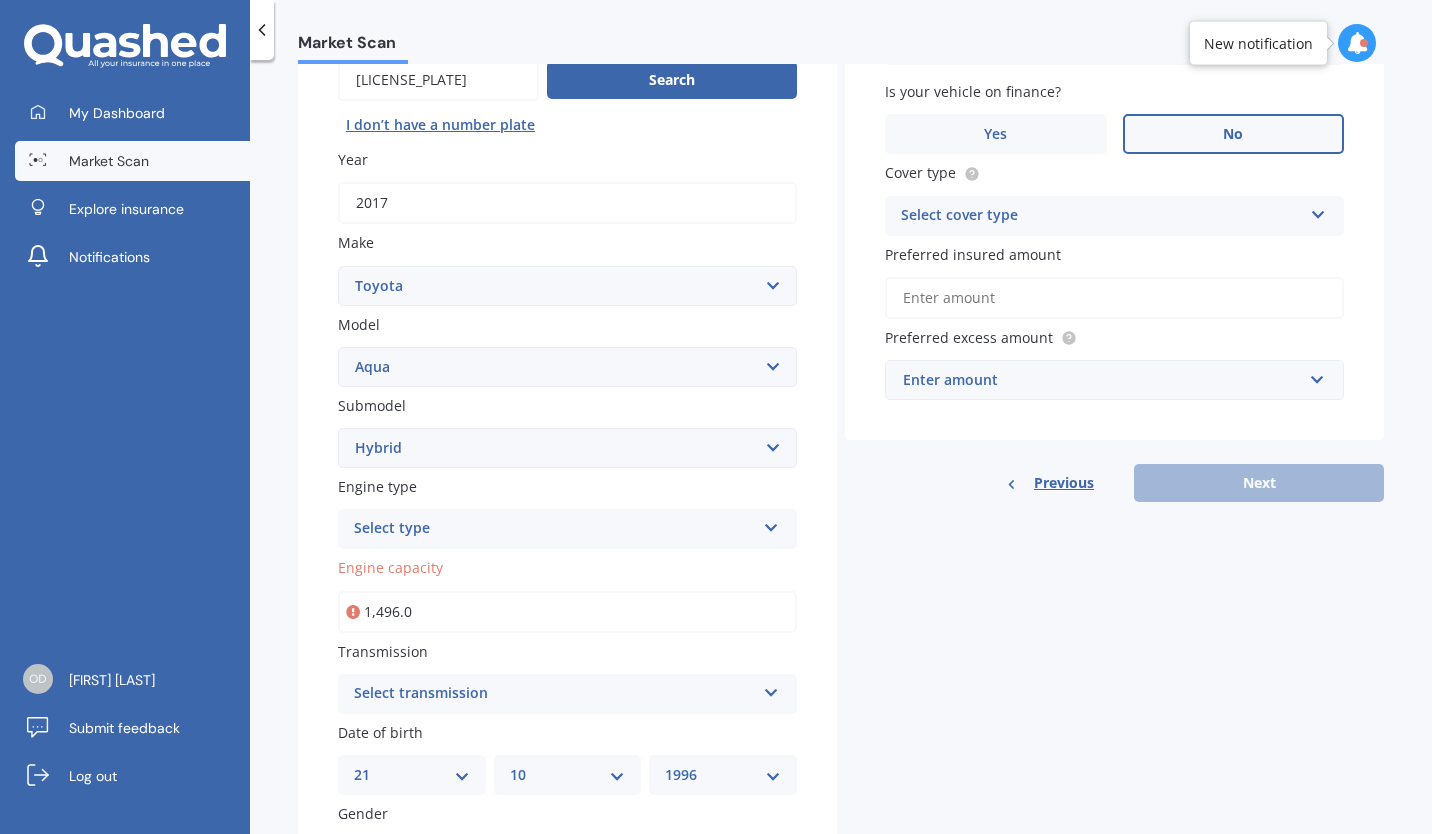 scroll, scrollTop: 345, scrollLeft: 0, axis: vertical 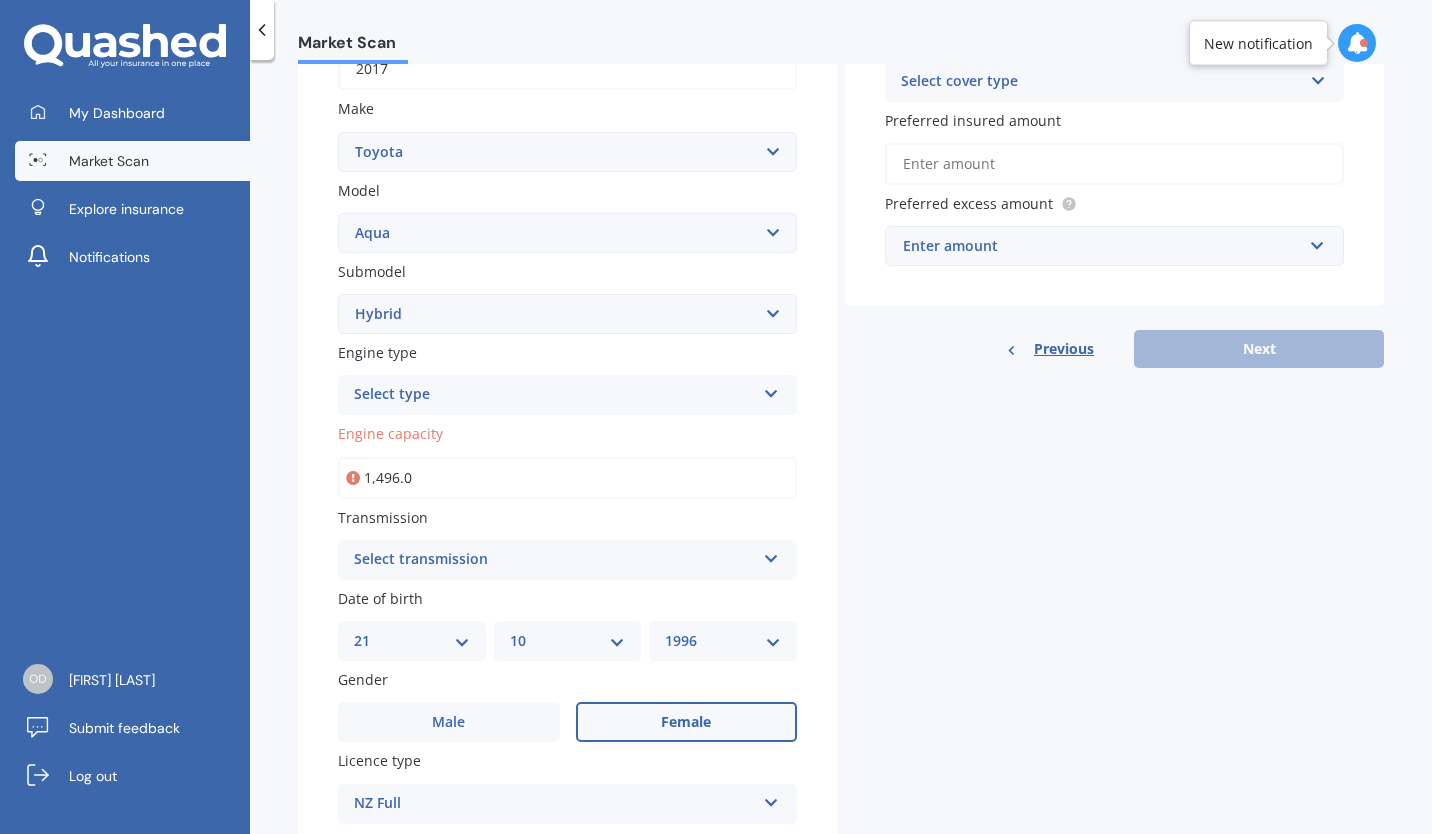 type on "1,496.0" 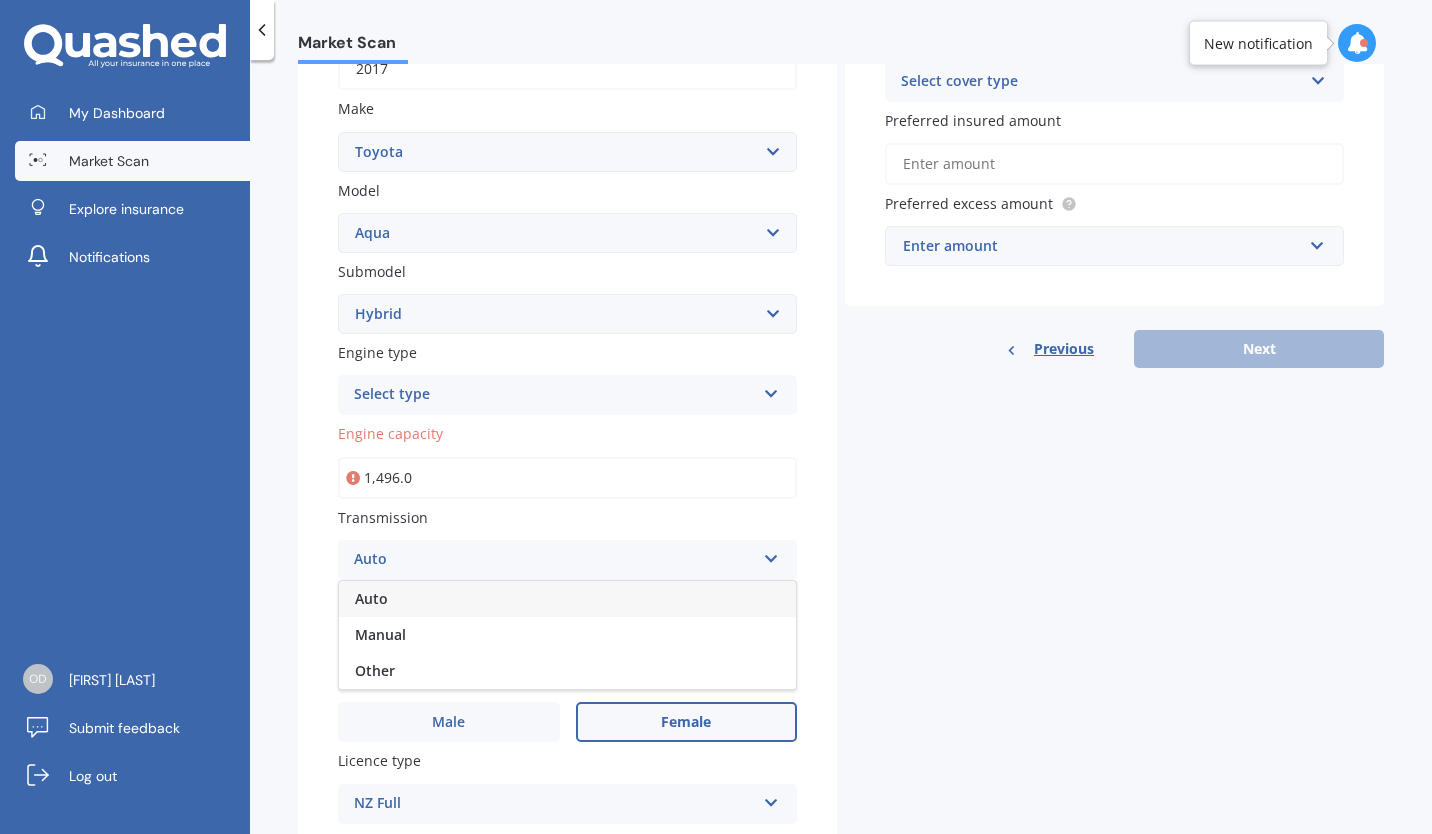 click on "Auto" at bounding box center [567, 599] 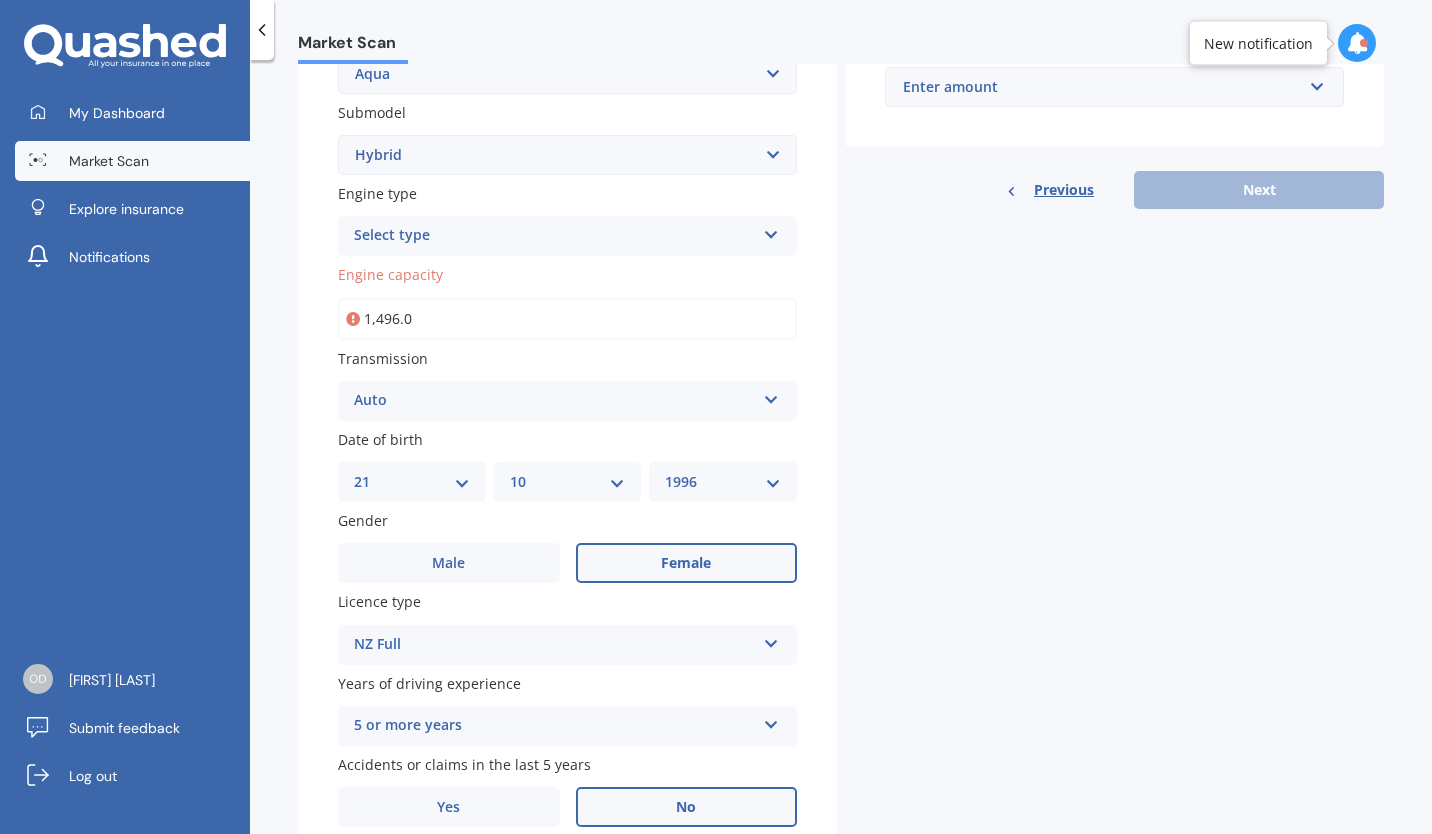 scroll, scrollTop: 595, scrollLeft: 0, axis: vertical 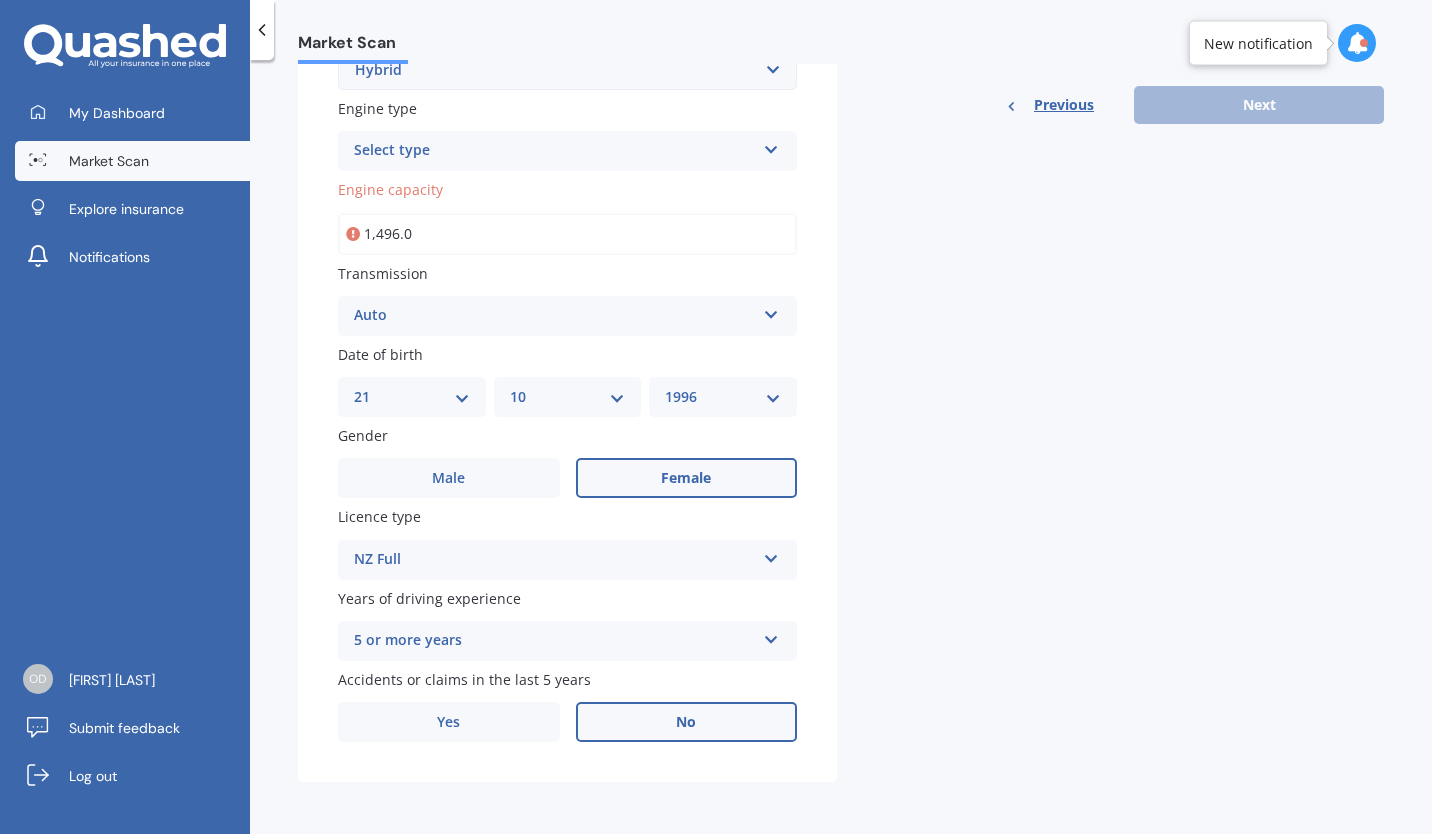 click on "No" at bounding box center (687, 722) 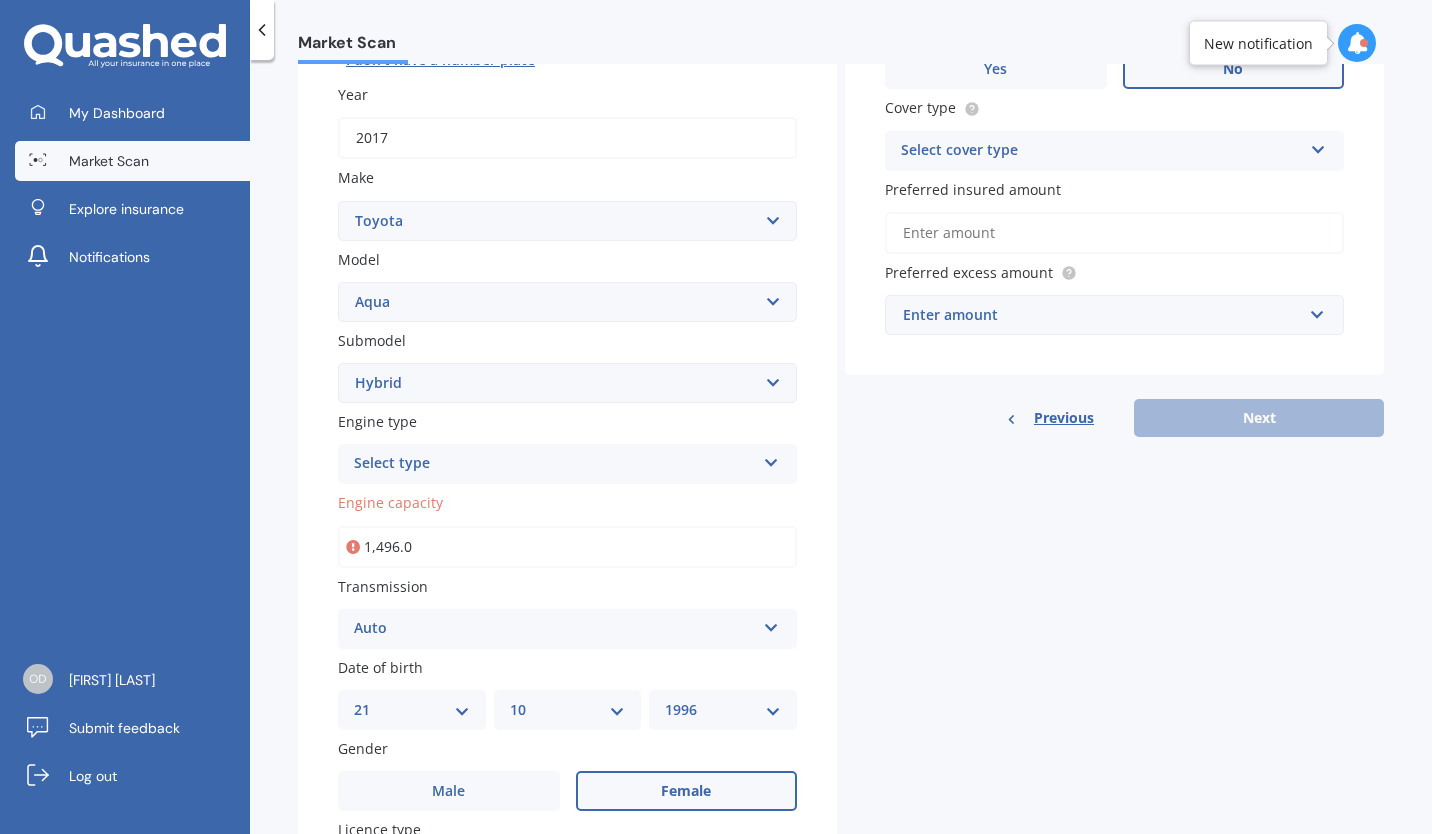 scroll, scrollTop: 12, scrollLeft: 0, axis: vertical 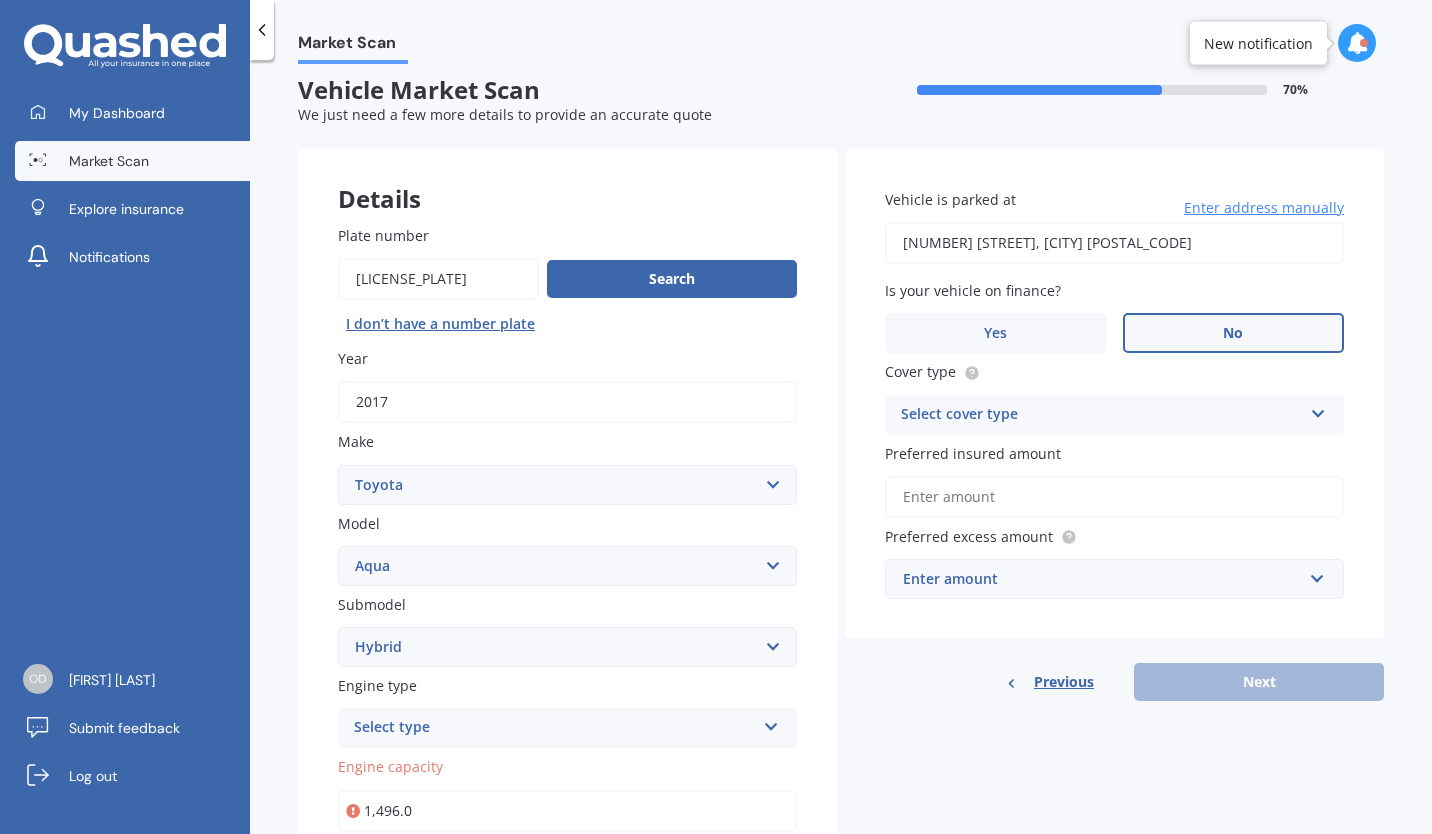 click on "No" at bounding box center [1234, 333] 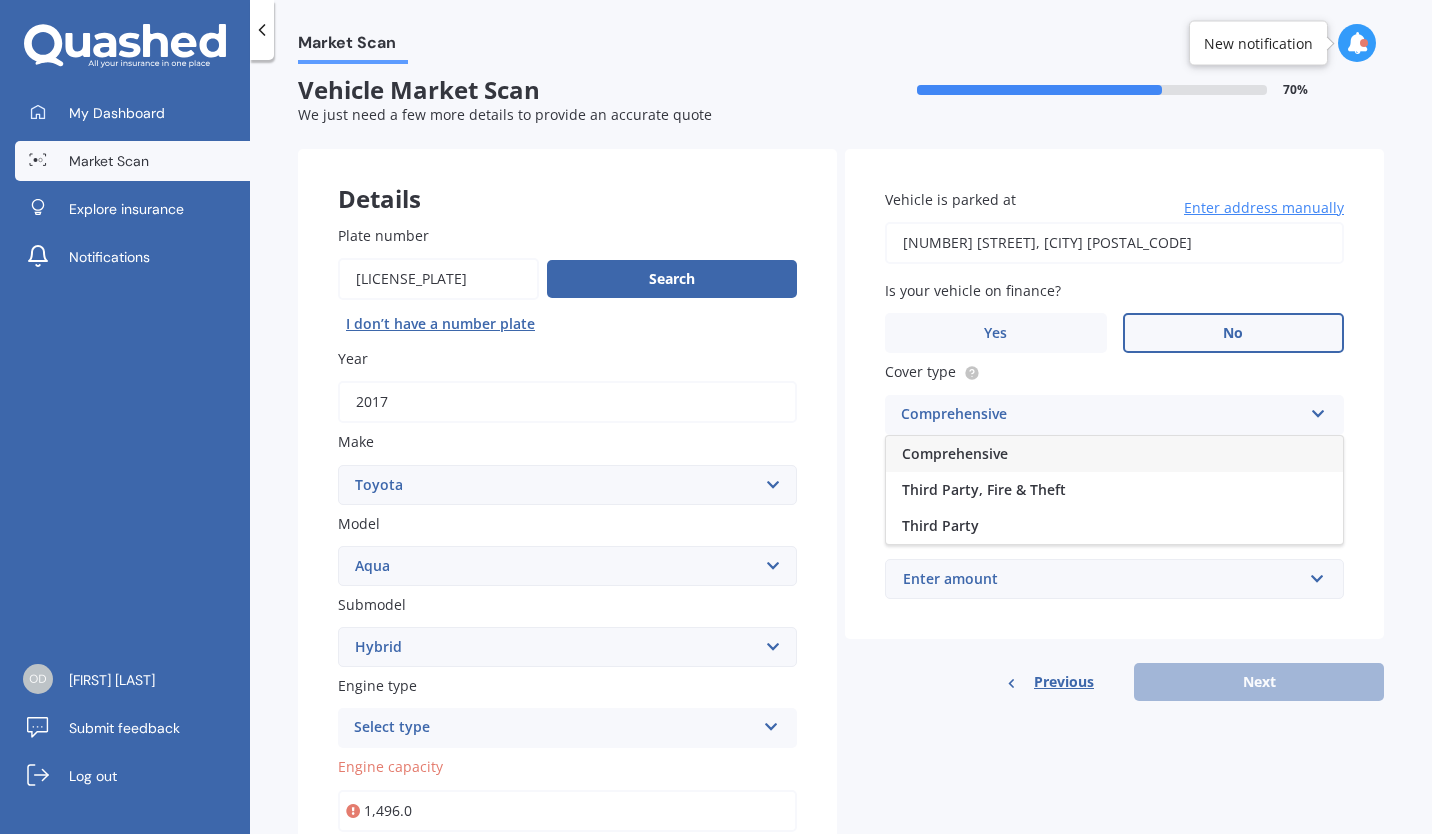 click on "Comprehensive" at bounding box center [1114, 454] 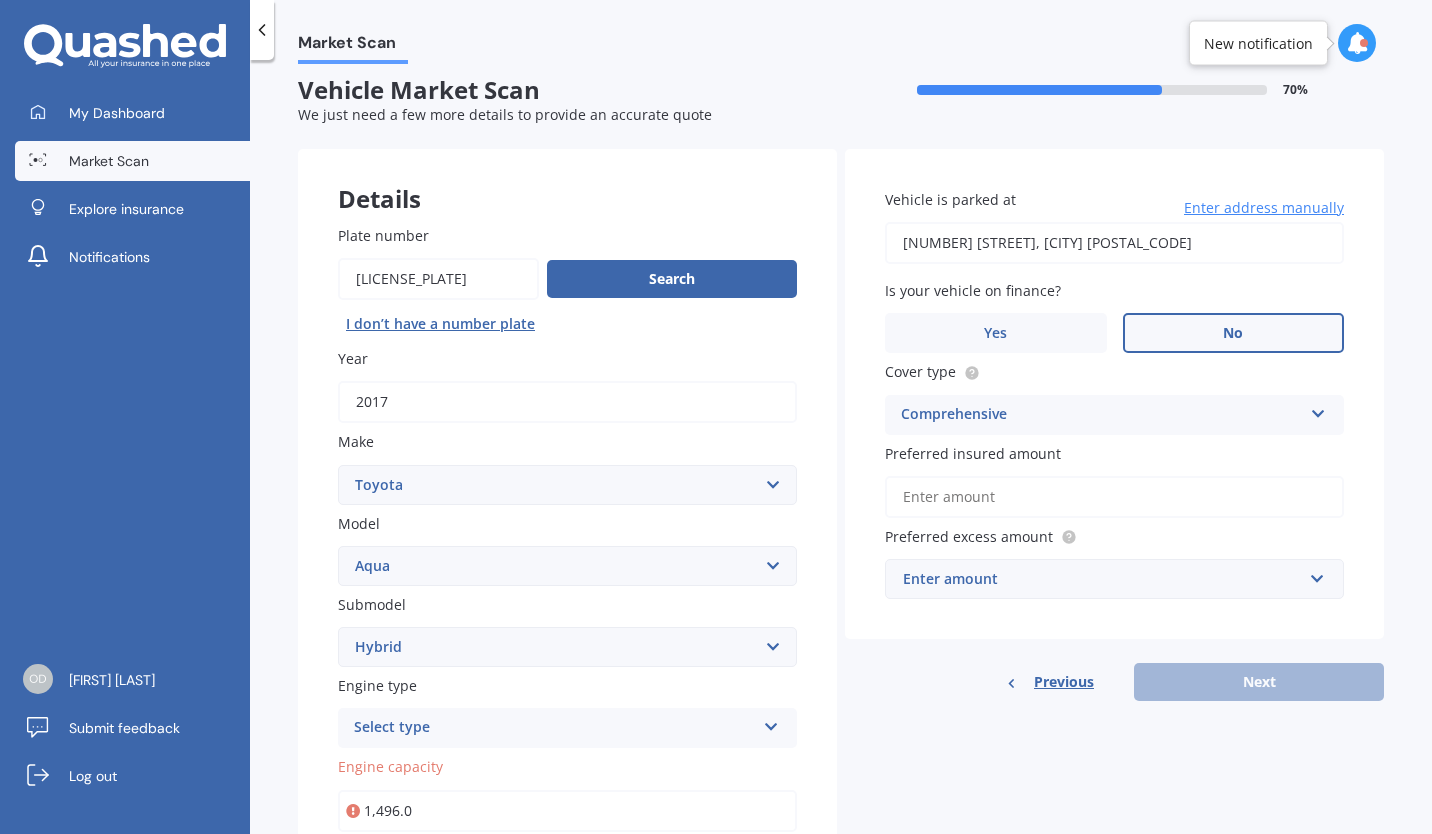 click on "Preferred insured amount" at bounding box center [1114, 497] 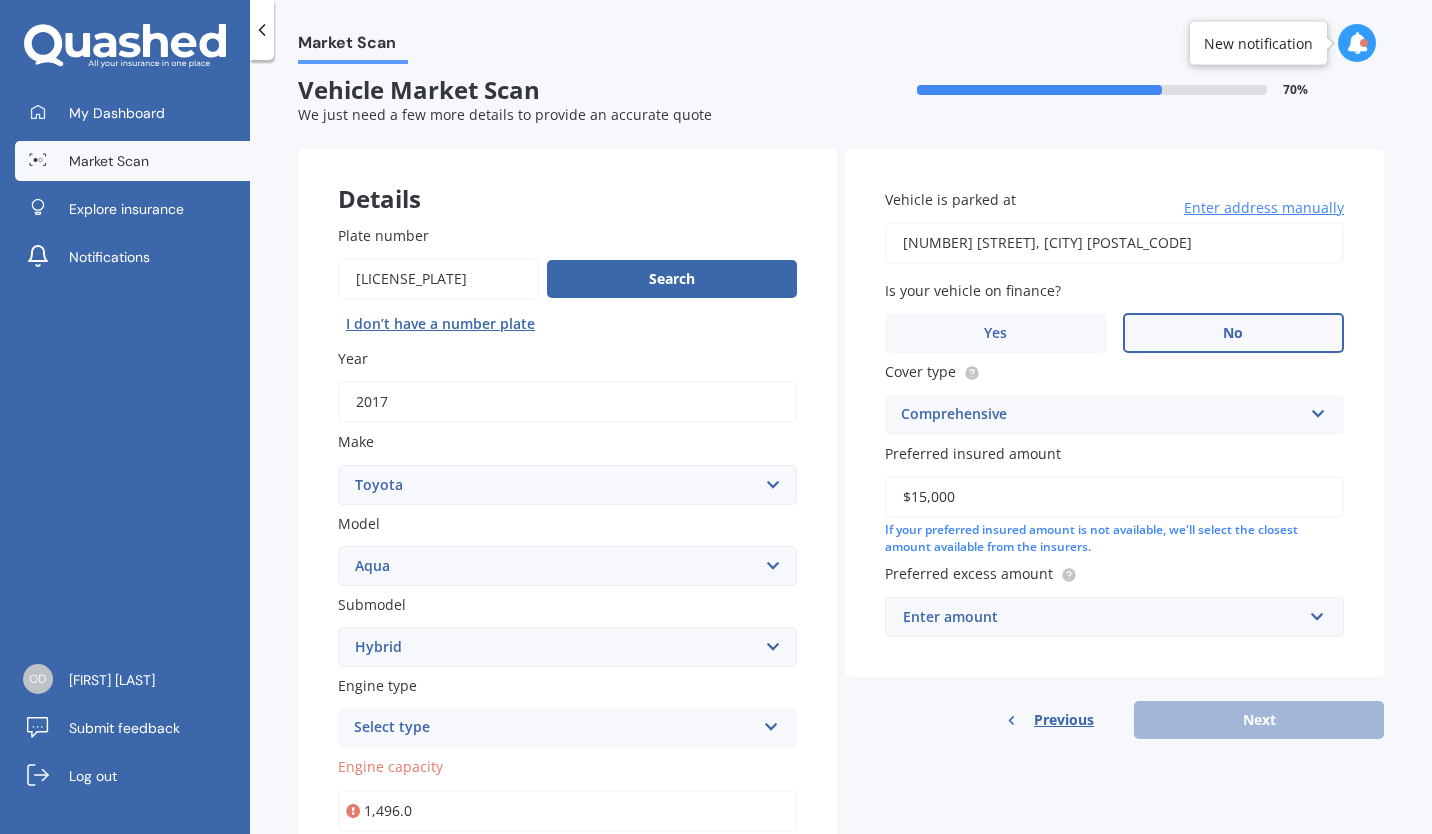 type on "$15,000" 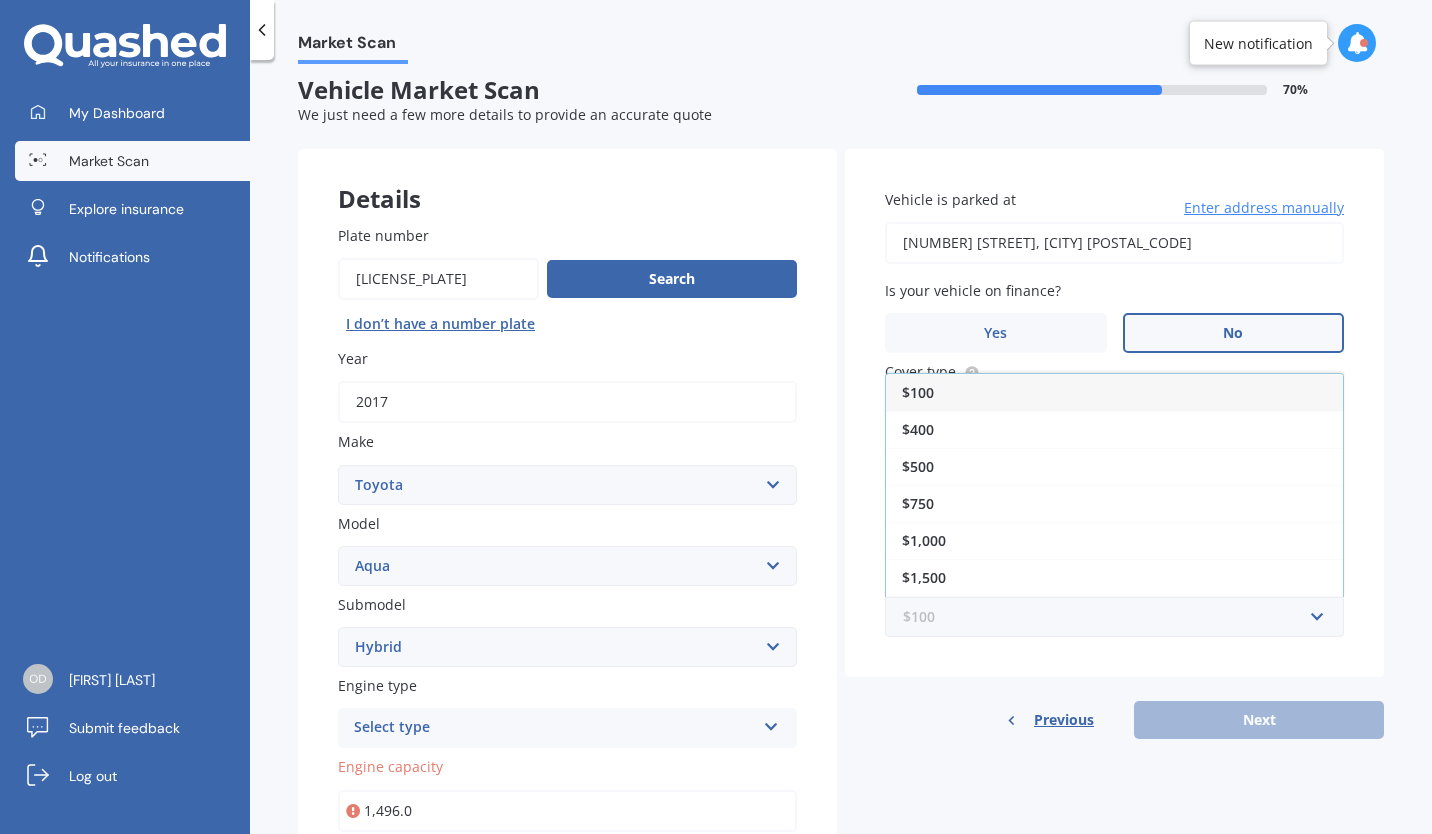 scroll, scrollTop: 35, scrollLeft: 0, axis: vertical 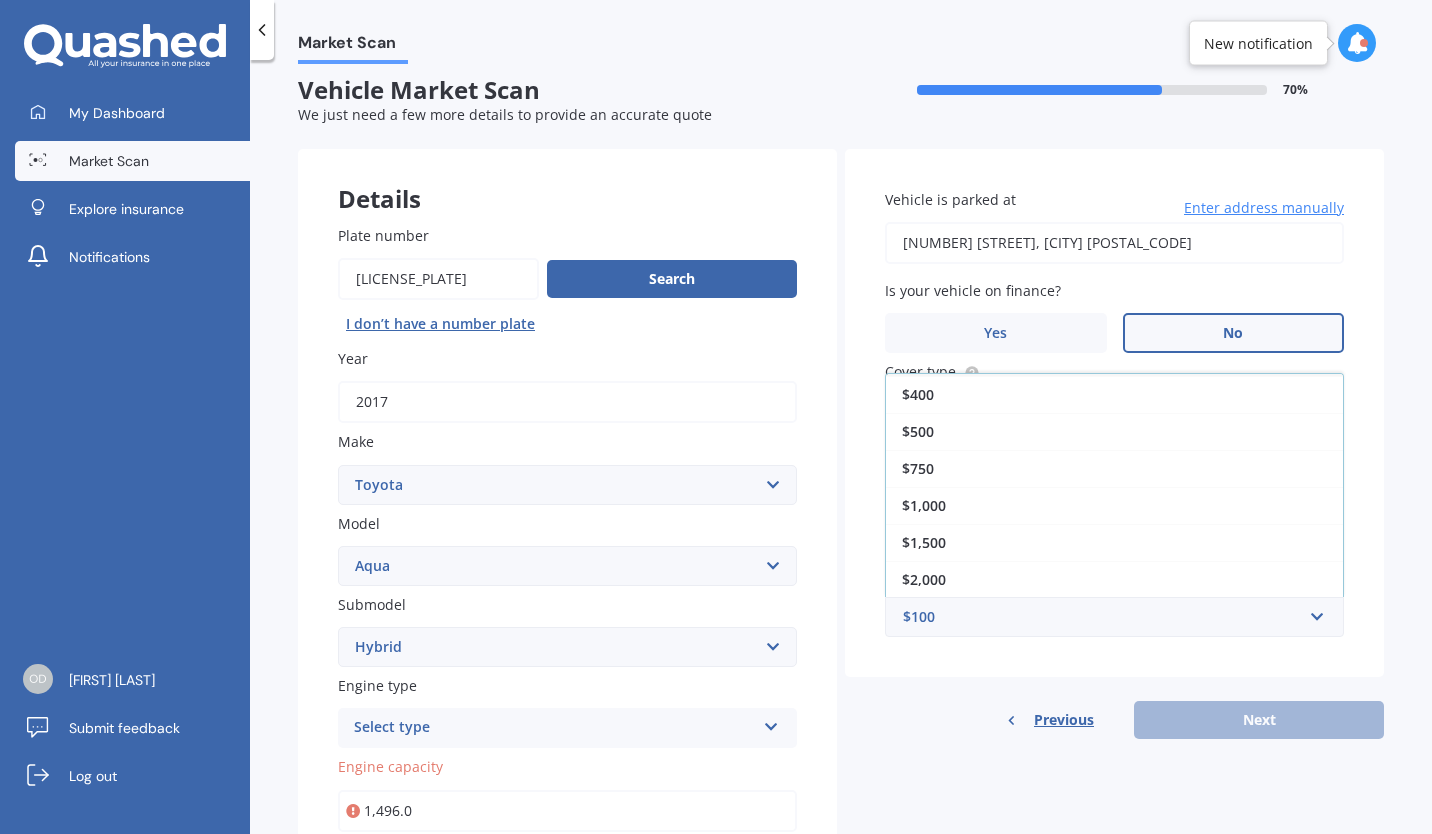 click on "$1,000" at bounding box center [1114, 505] 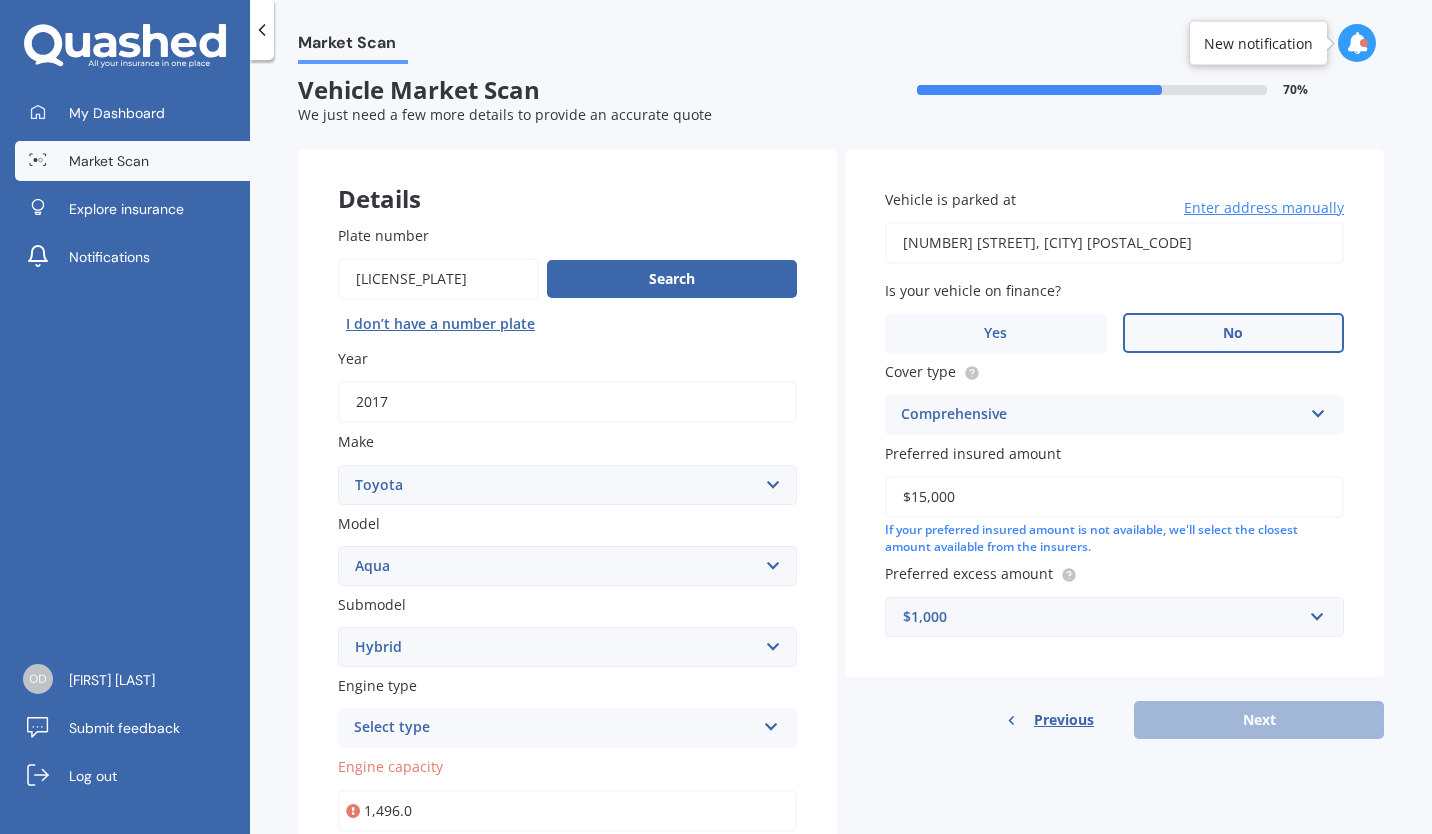 click on "Vehicle is parked at 55 Sequoia Way, Rangiora 7400 Enter address manually Is your vehicle on finance? Yes No Cover type Comprehensive Comprehensive Third Party, Fire & Theft Third Party Preferred insured amount $15,000 If your preferred insured amount is not available, we'll select the closest amount available from the insurers. Preferred excess amount $1,000 $100 $400 $500 $750 $1,000 $1,500 $2,000" at bounding box center (1114, 413) 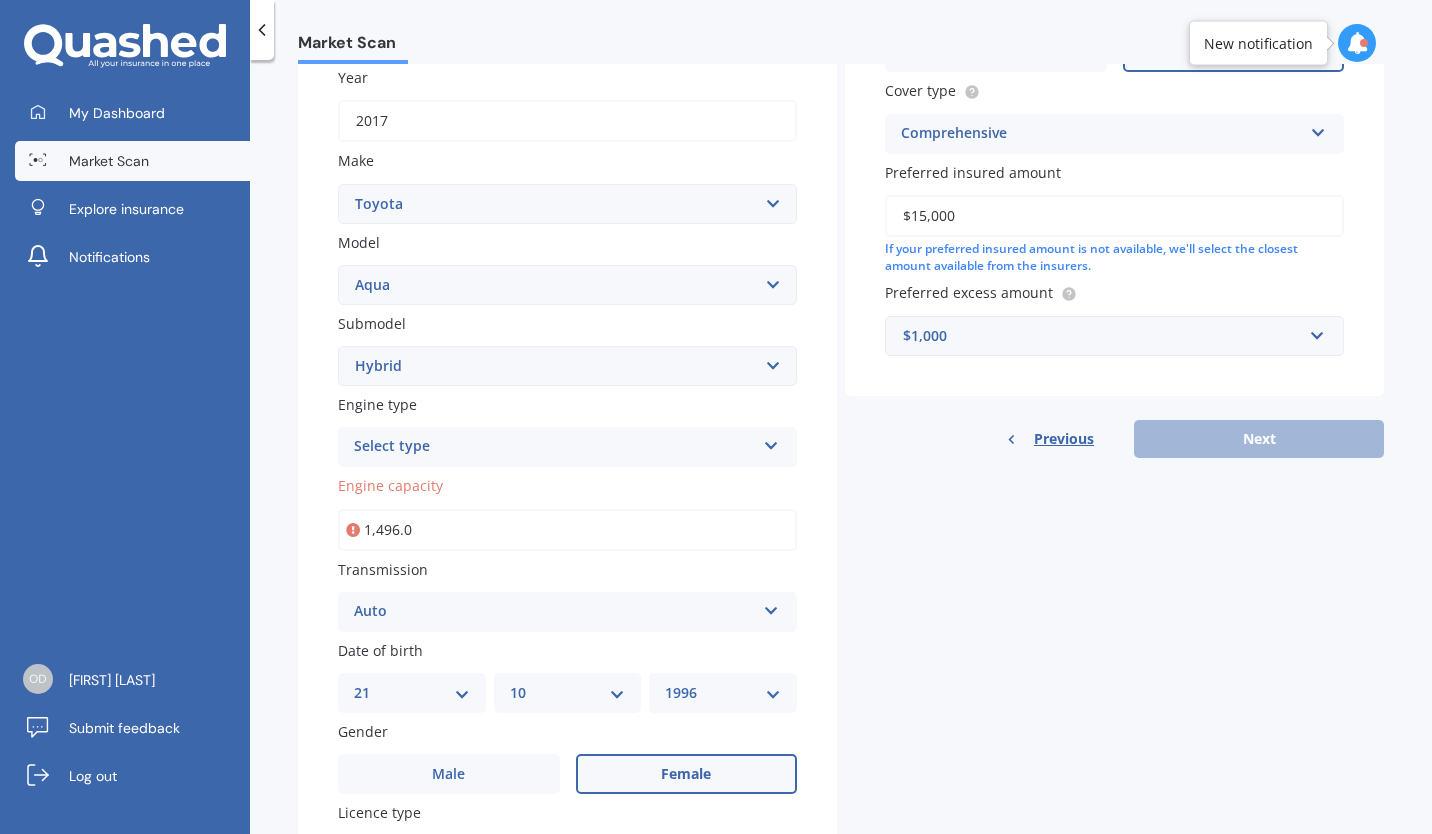 scroll, scrollTop: 27, scrollLeft: 0, axis: vertical 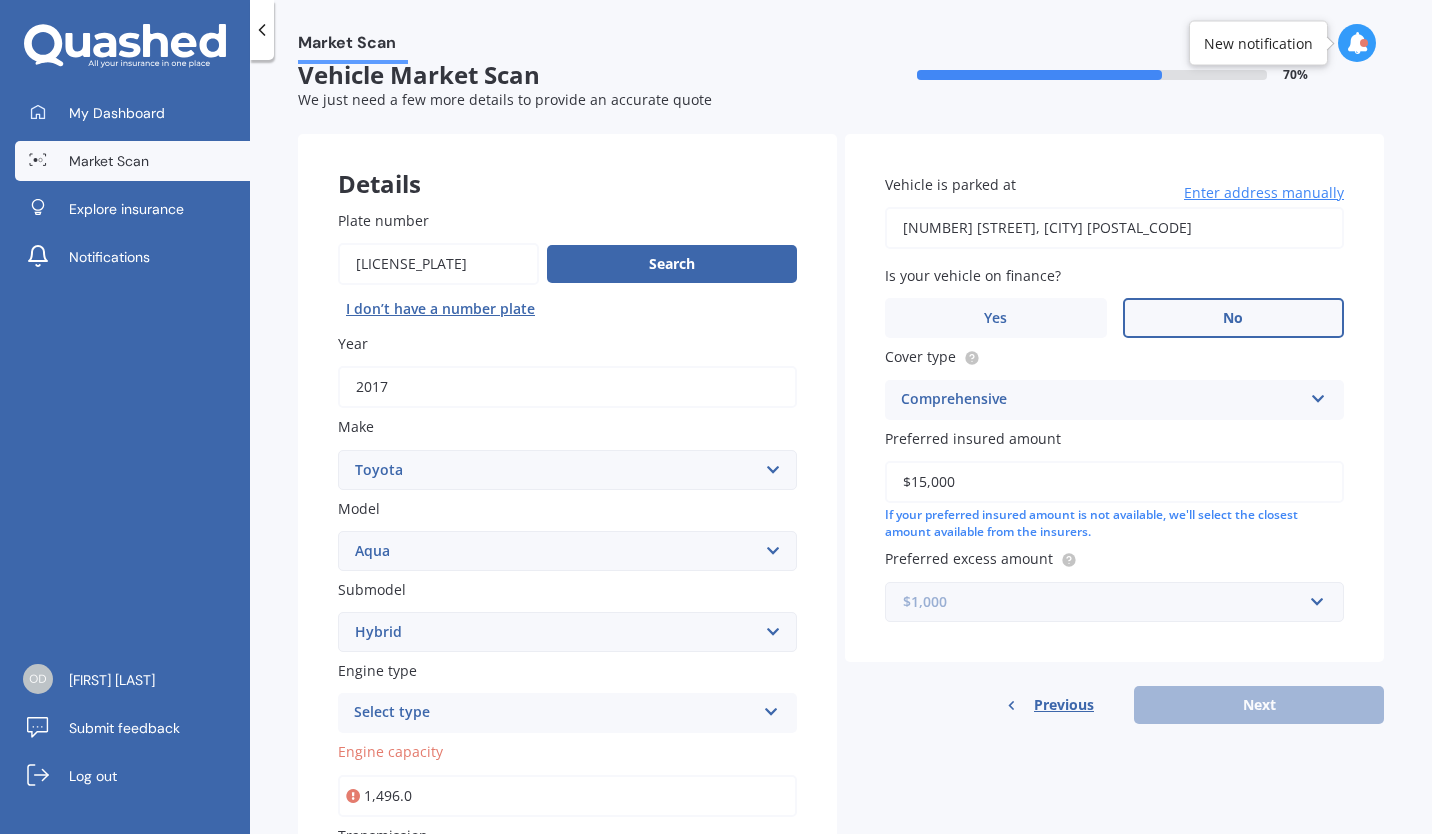 click at bounding box center [1107, 602] 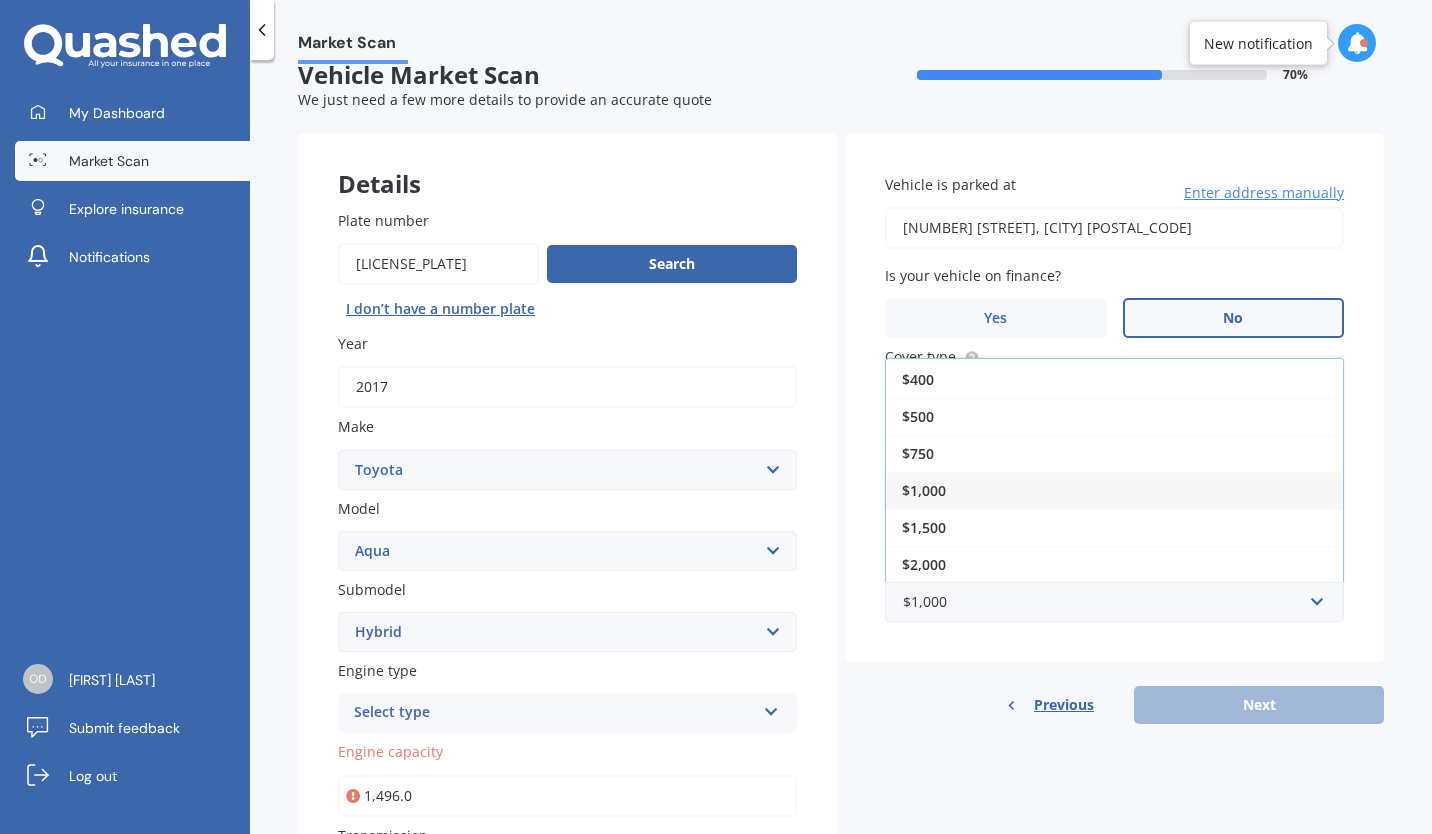 click on "$750" at bounding box center (1114, 453) 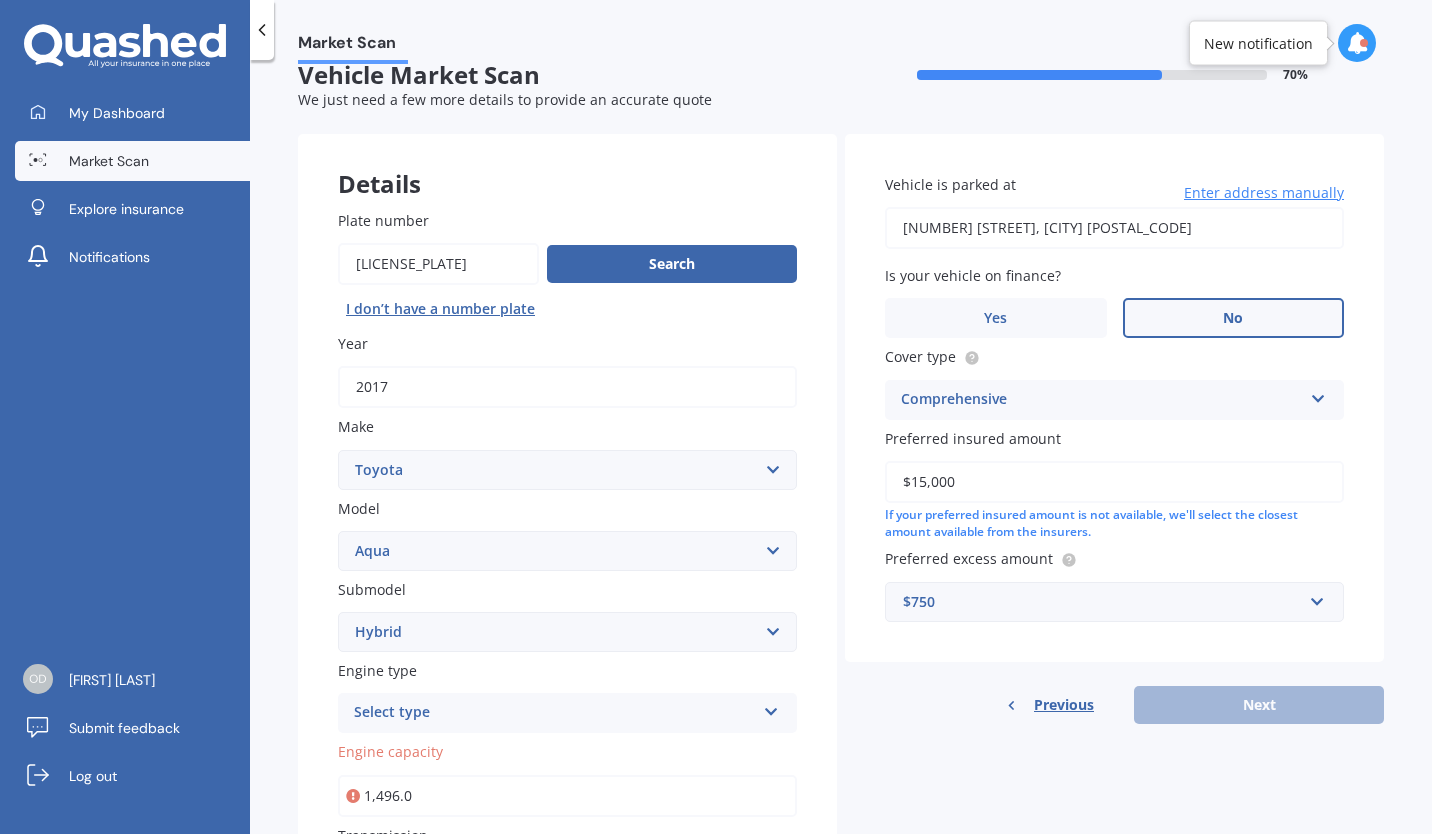click on "Previous Next" at bounding box center (1114, 705) 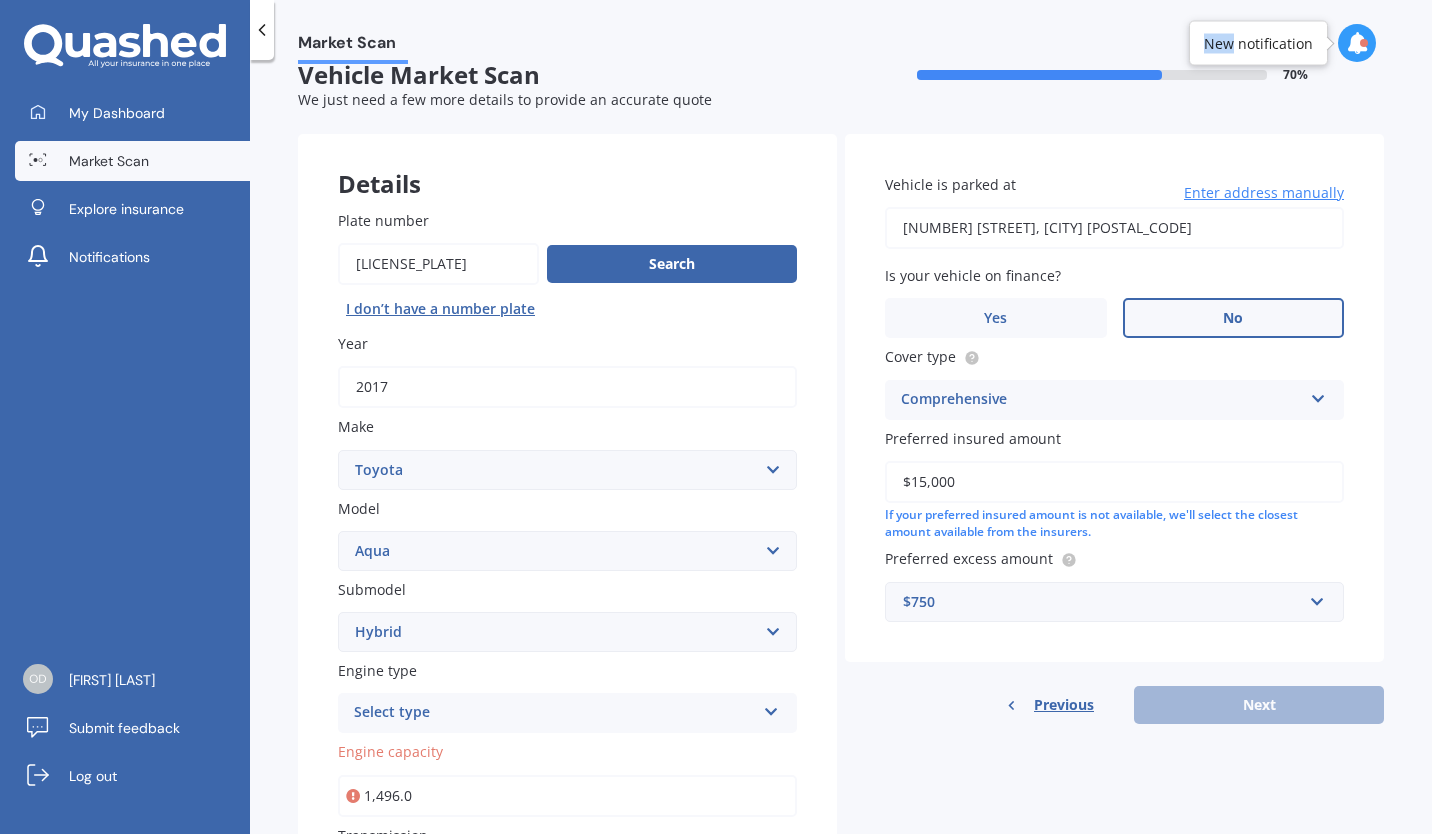click on "Previous Next" at bounding box center (1114, 705) 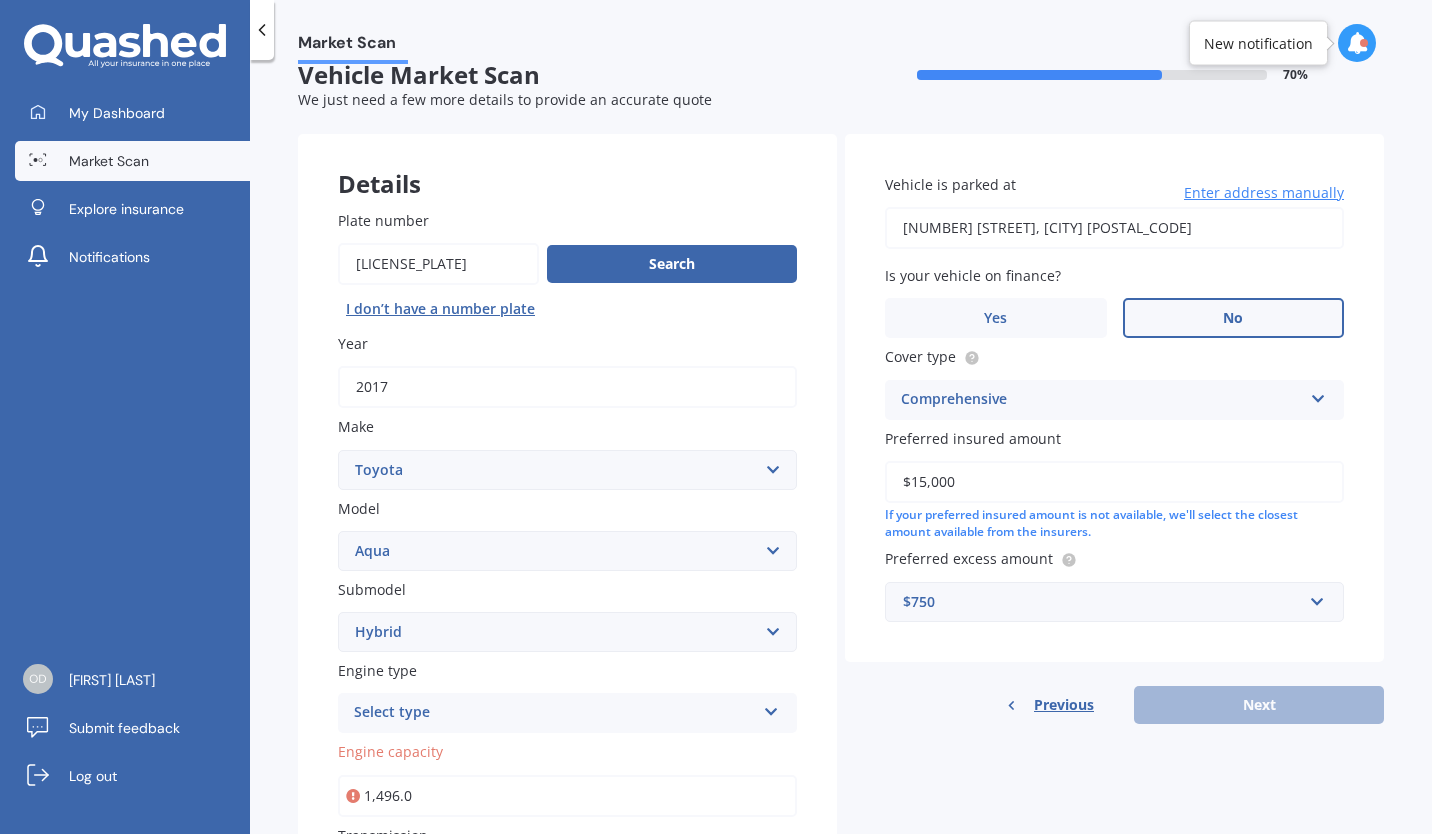 click on "No" at bounding box center [1234, 318] 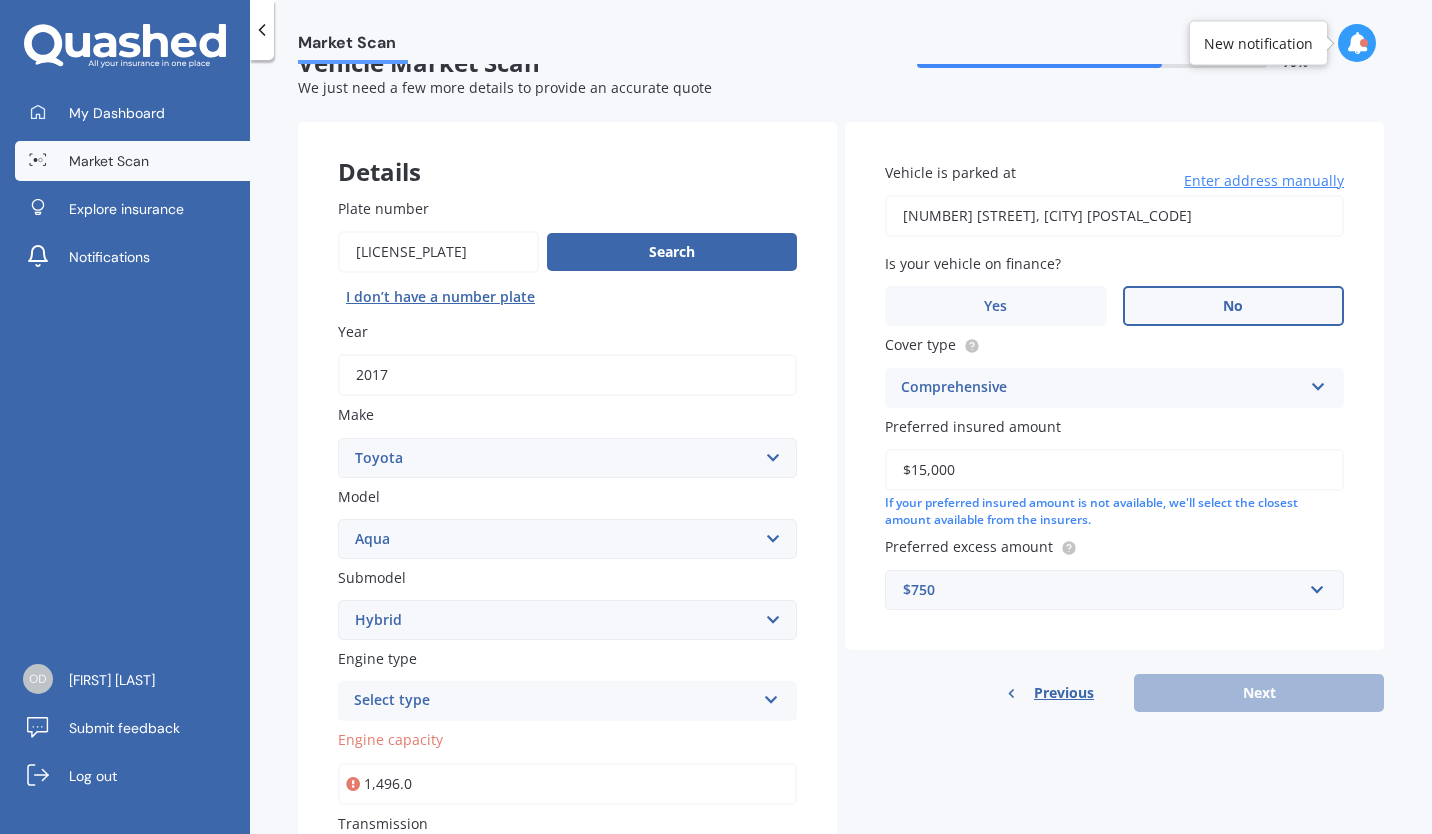 scroll, scrollTop: 56, scrollLeft: 0, axis: vertical 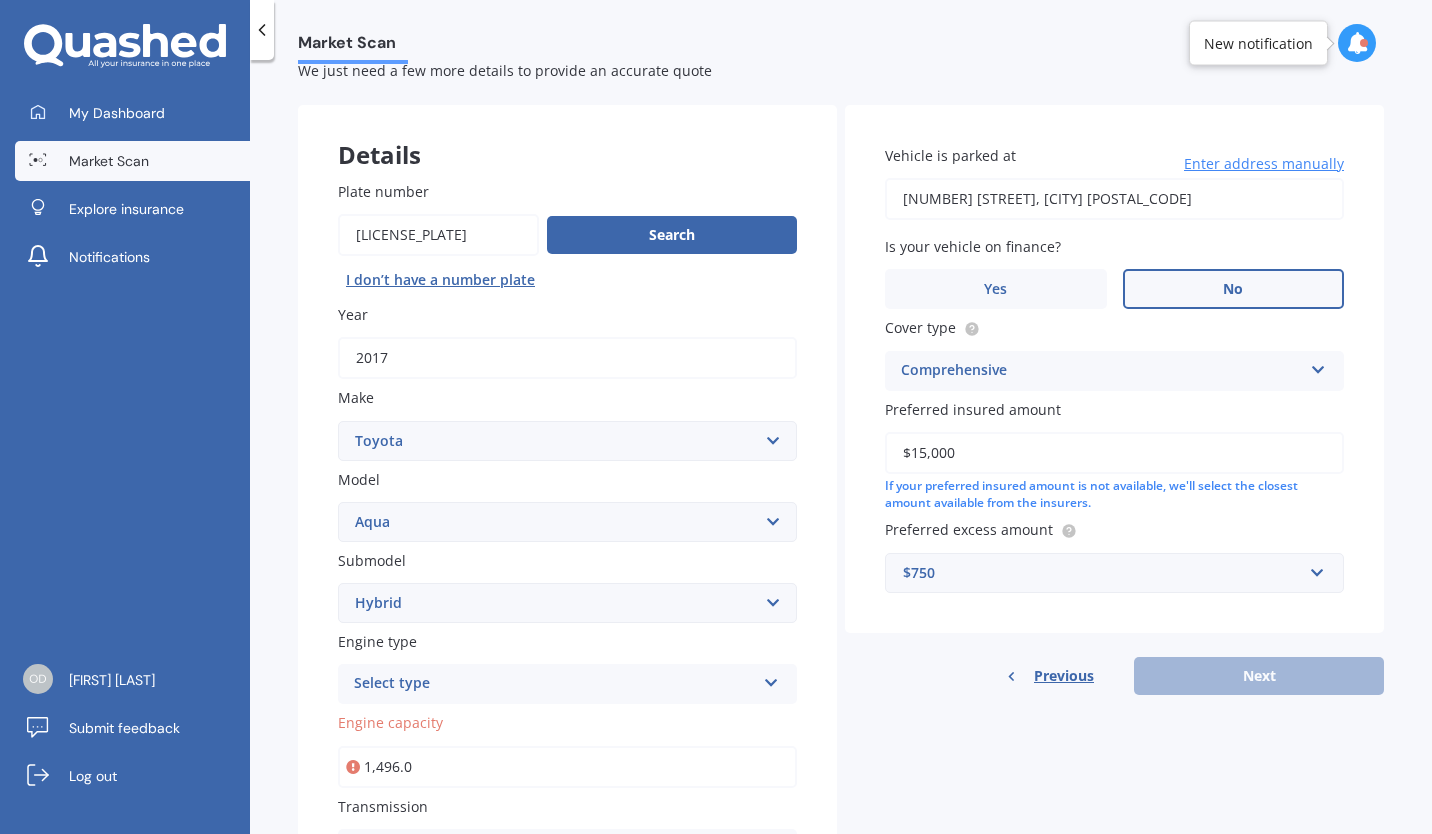click on "55 Sequoia Way, Rangiora 7400" at bounding box center (1114, 199) 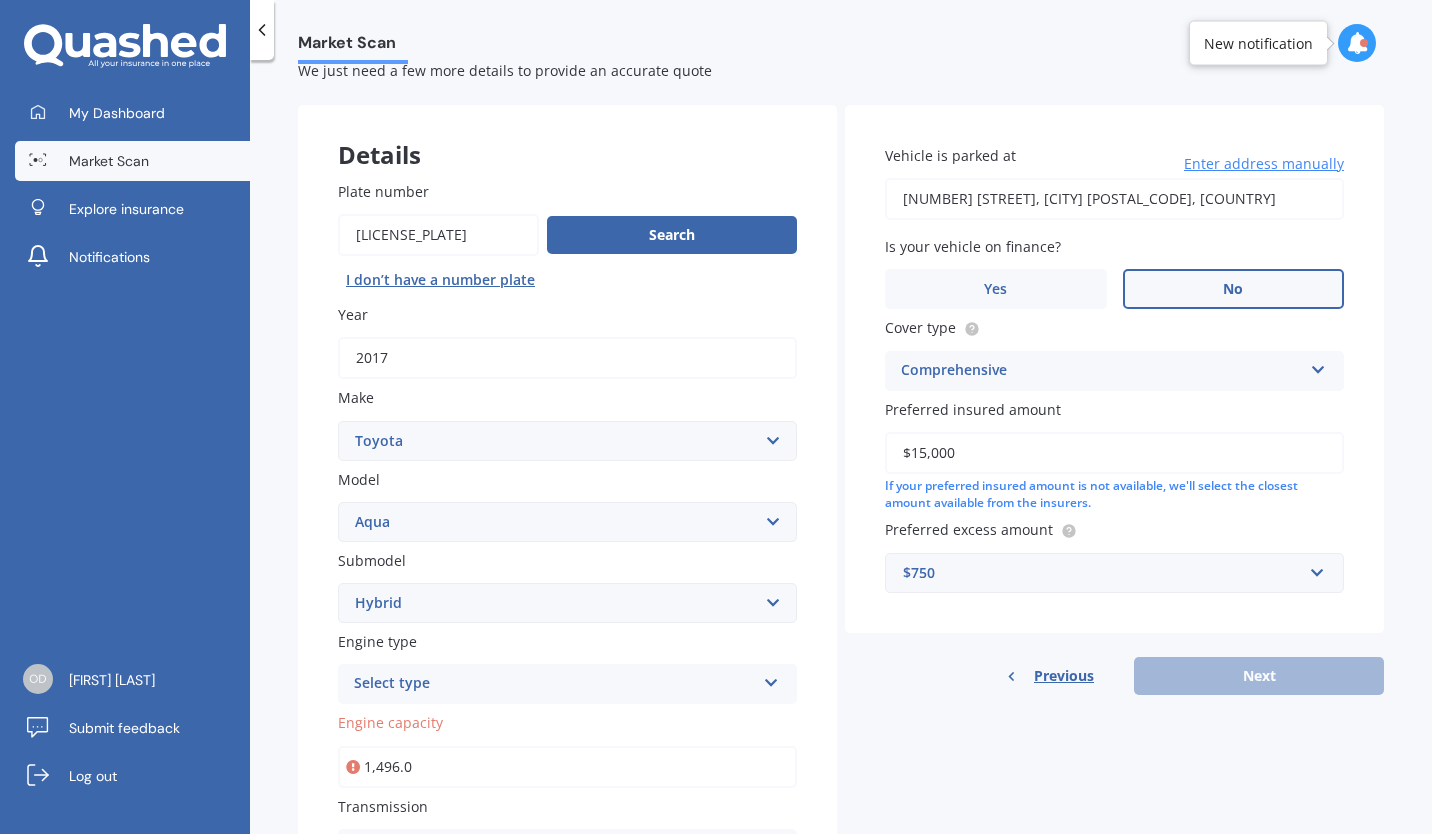 type on "55 Sequoia Way, Rangiora 7400" 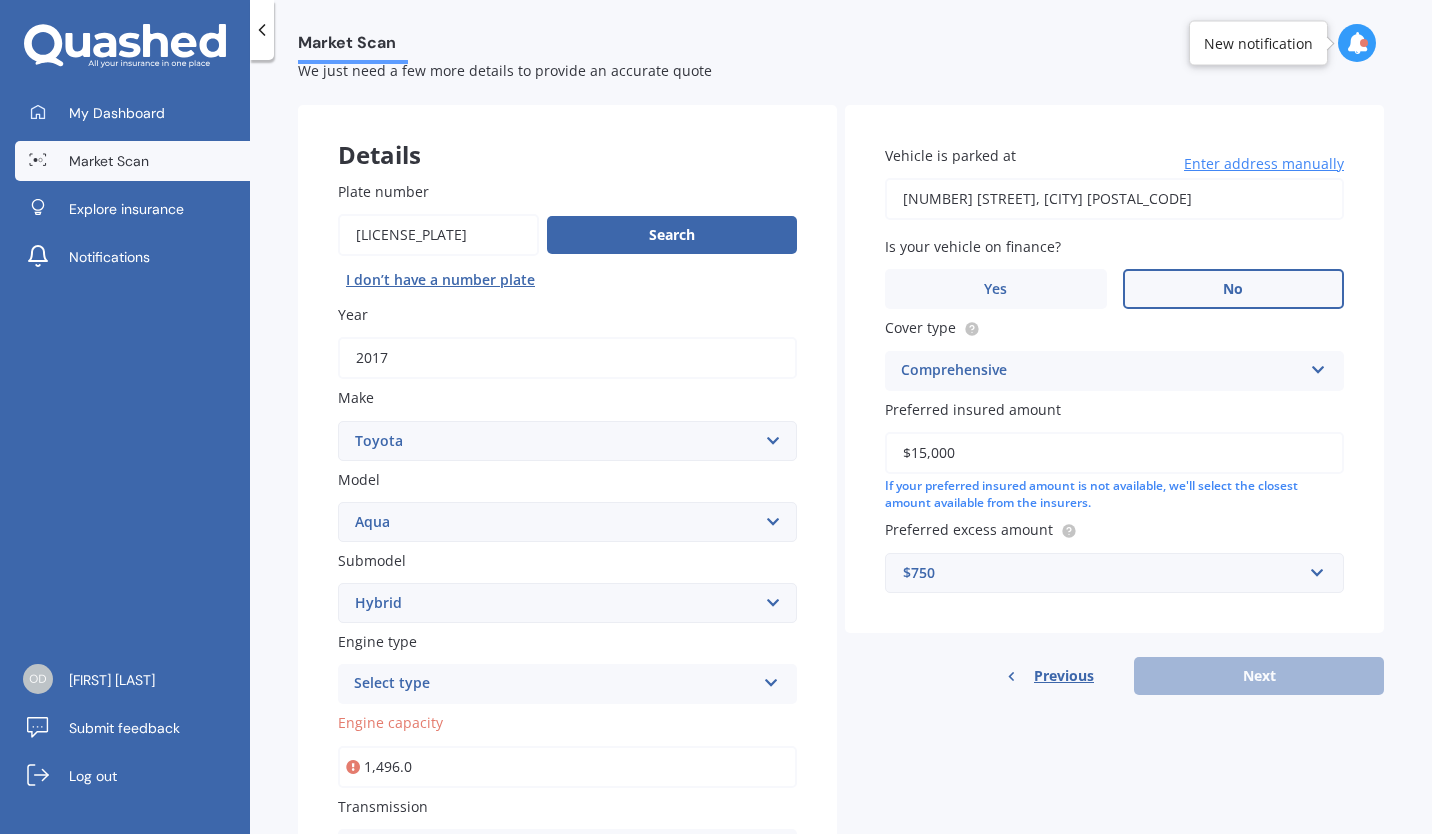 scroll, scrollTop: 331, scrollLeft: 0, axis: vertical 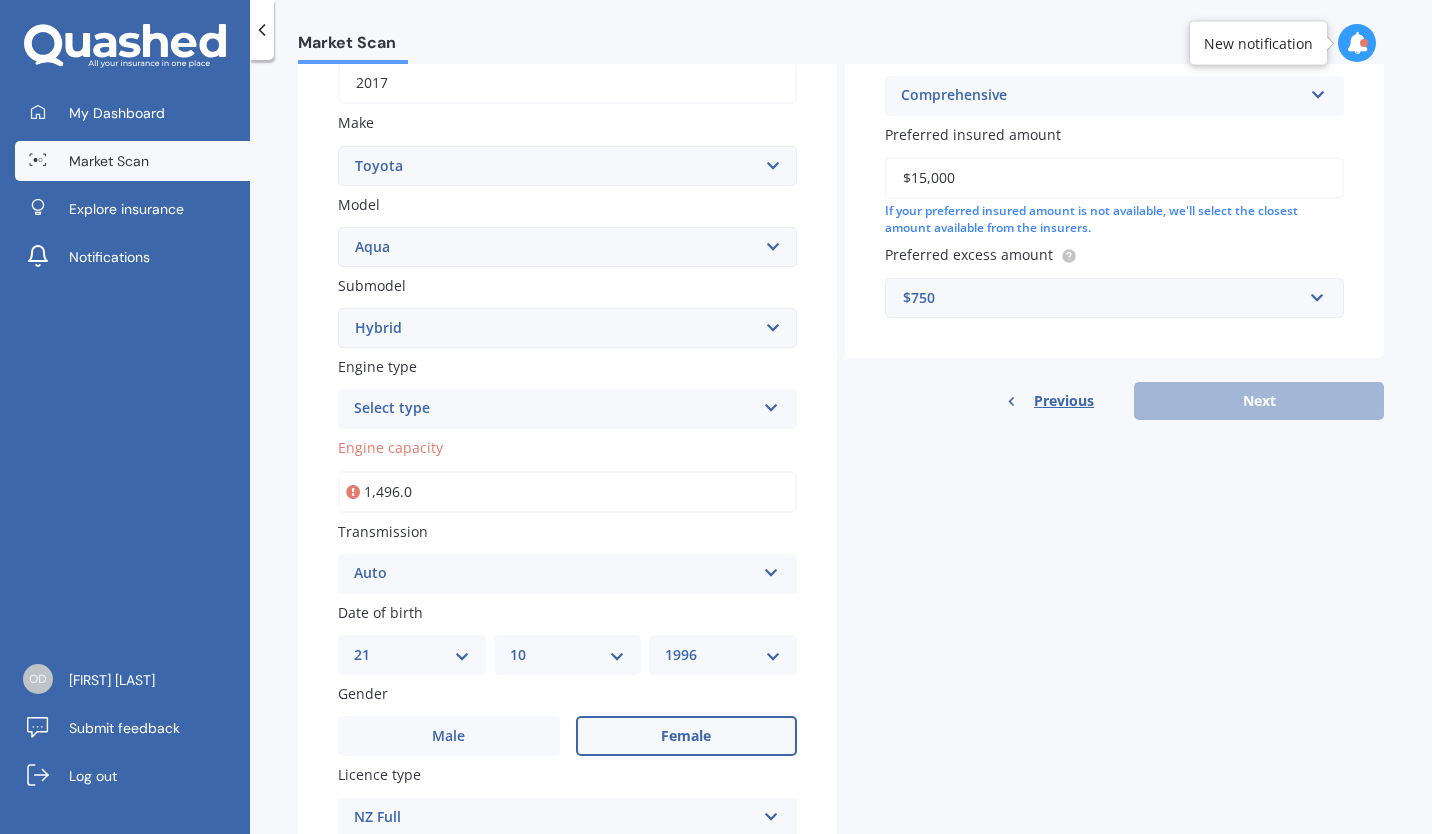 click on "1,496.0" at bounding box center (567, 492) 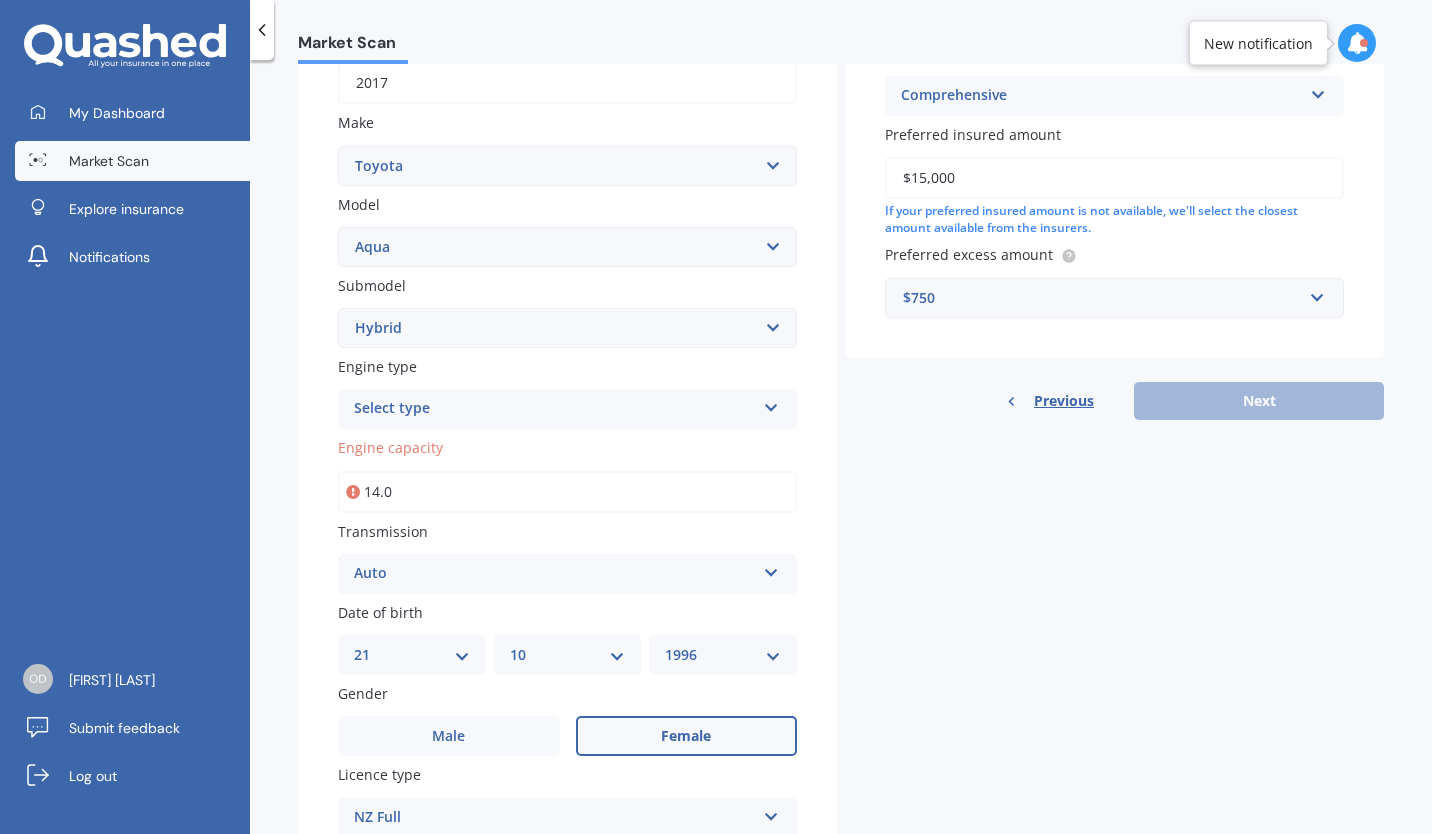 type on "1.0" 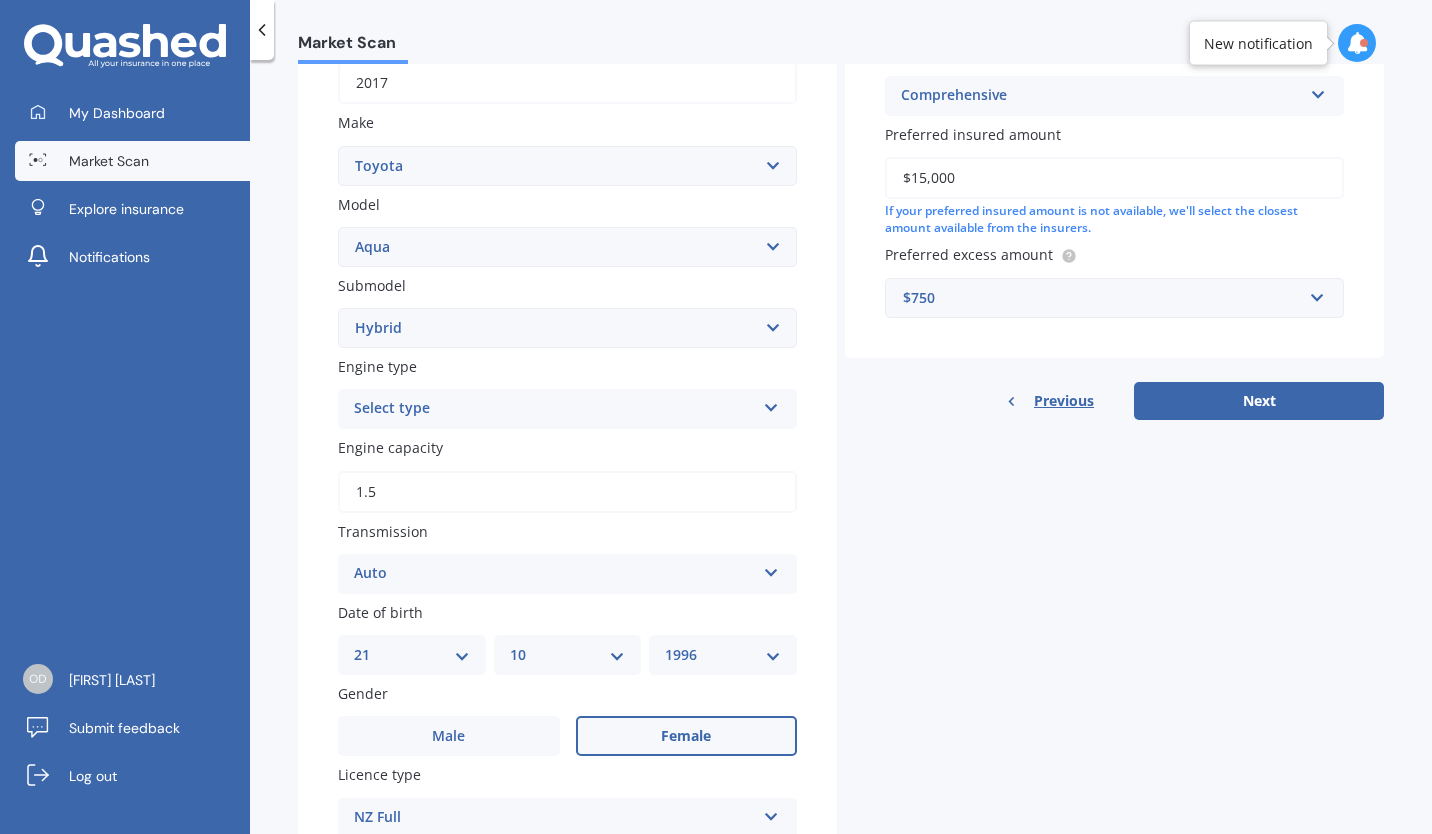 type on "1.5" 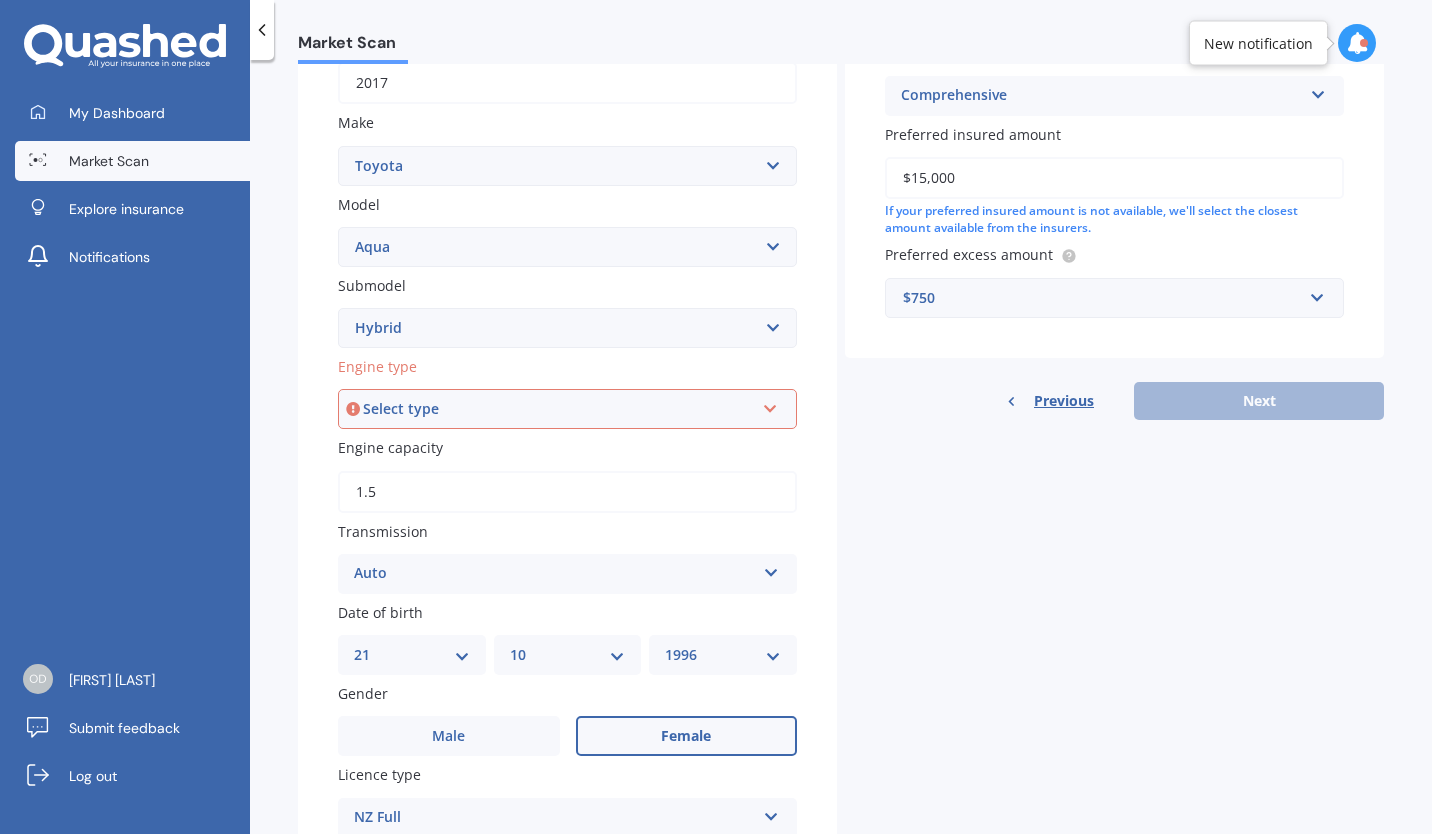 click on "Select type Petrol Diesel EV Hybrid" at bounding box center (567, 409) 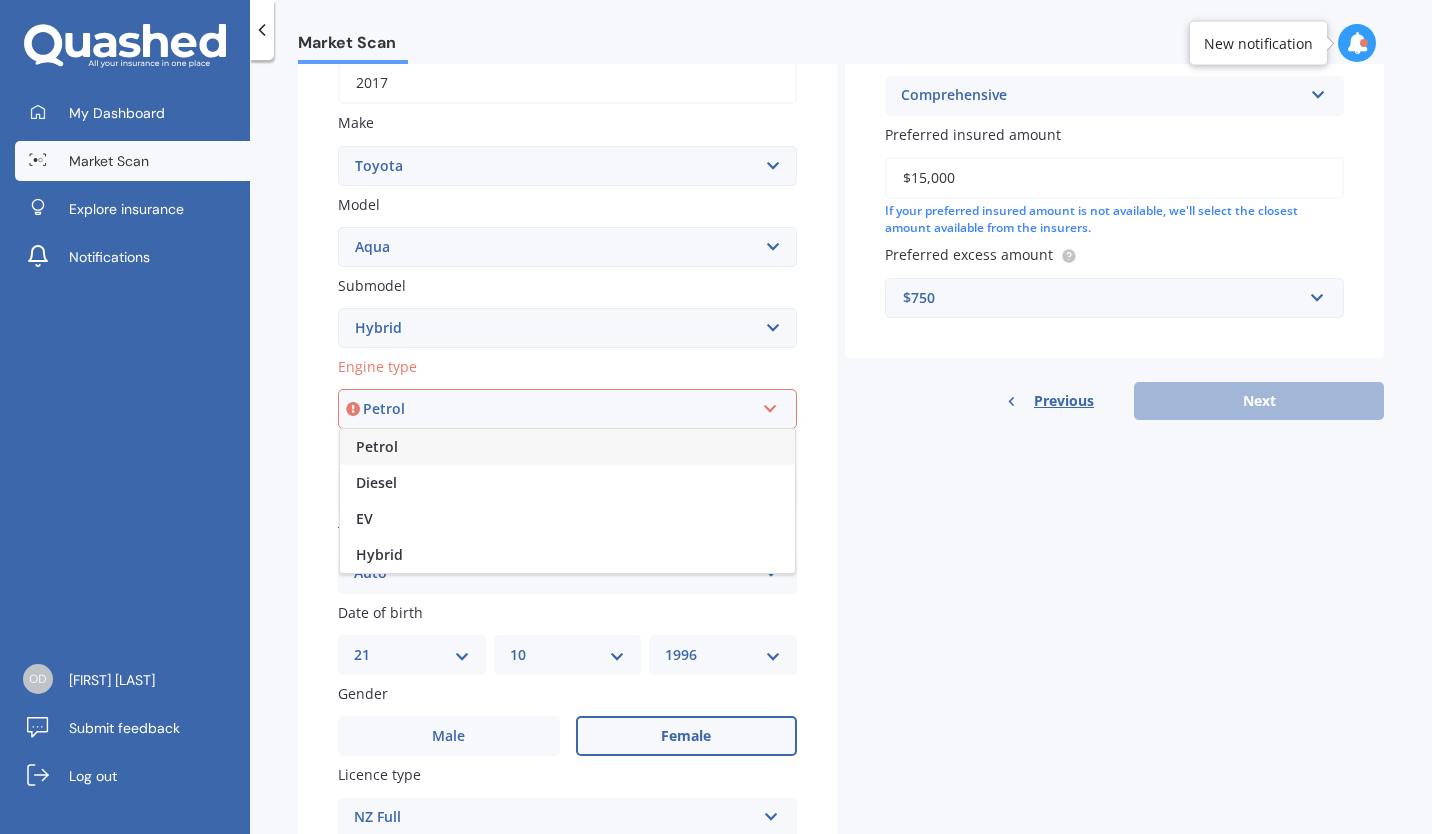 click on "Hybrid" at bounding box center (567, 555) 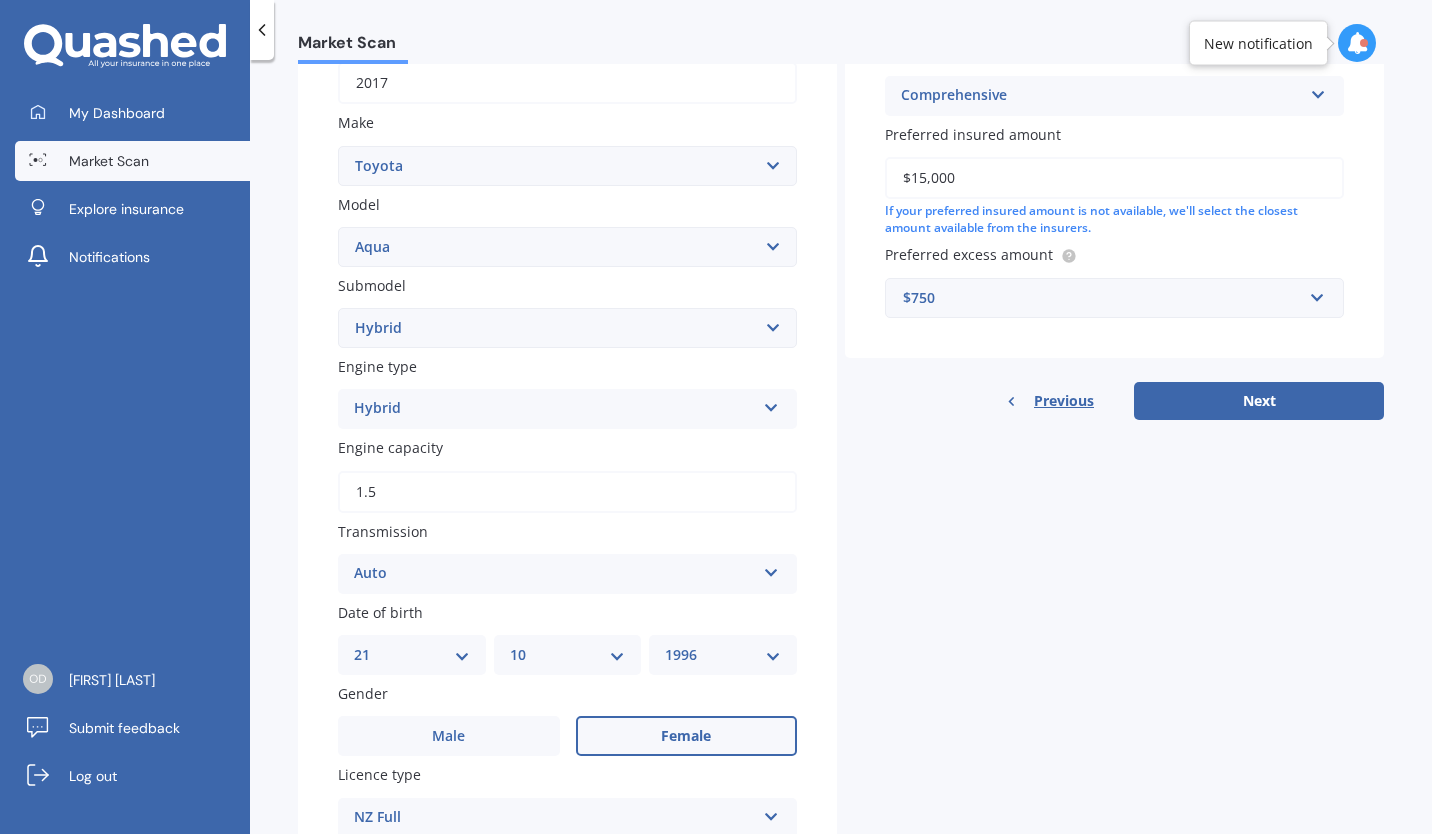 click on "Next" at bounding box center (1259, 401) 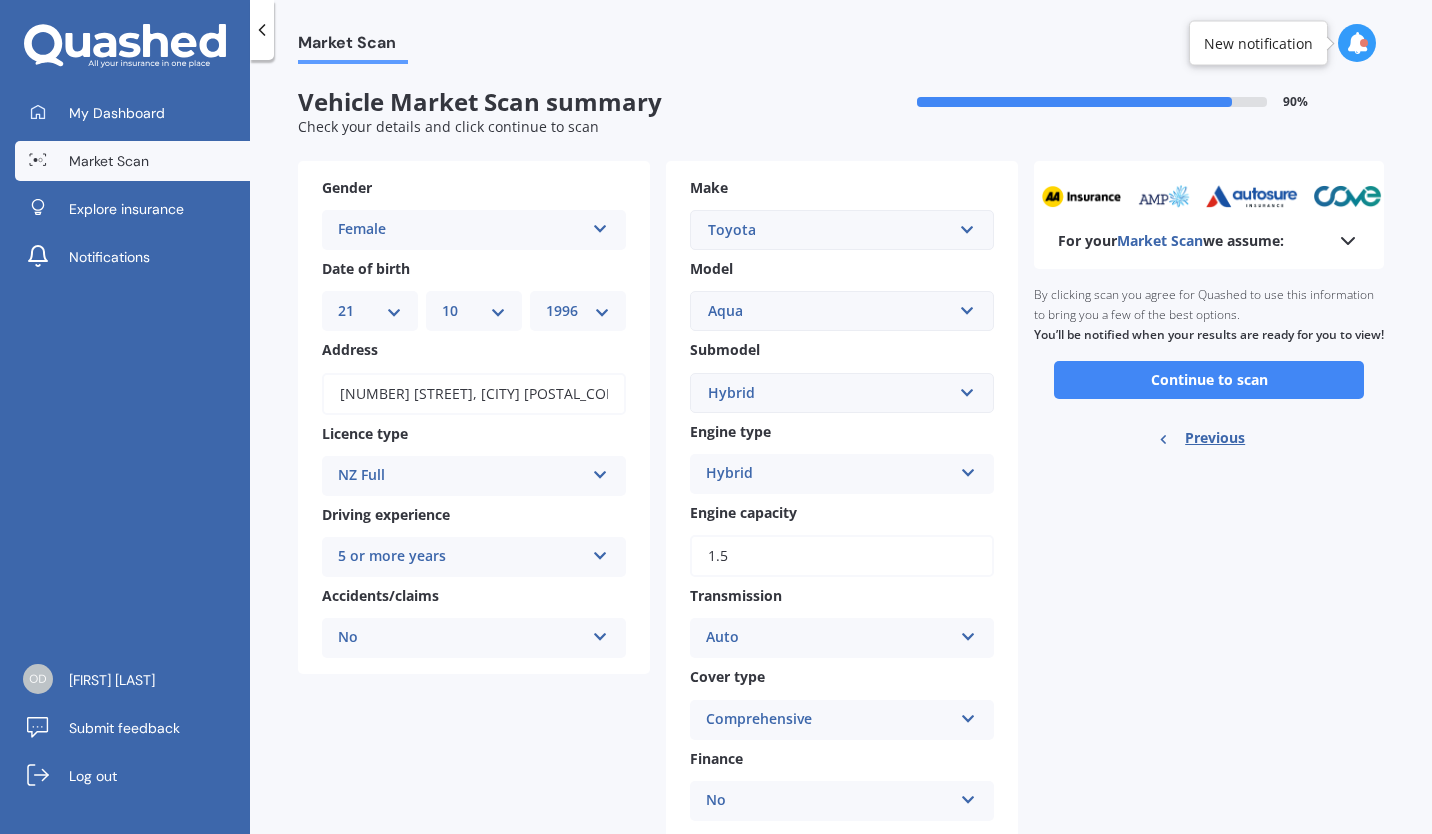 scroll, scrollTop: 224, scrollLeft: 0, axis: vertical 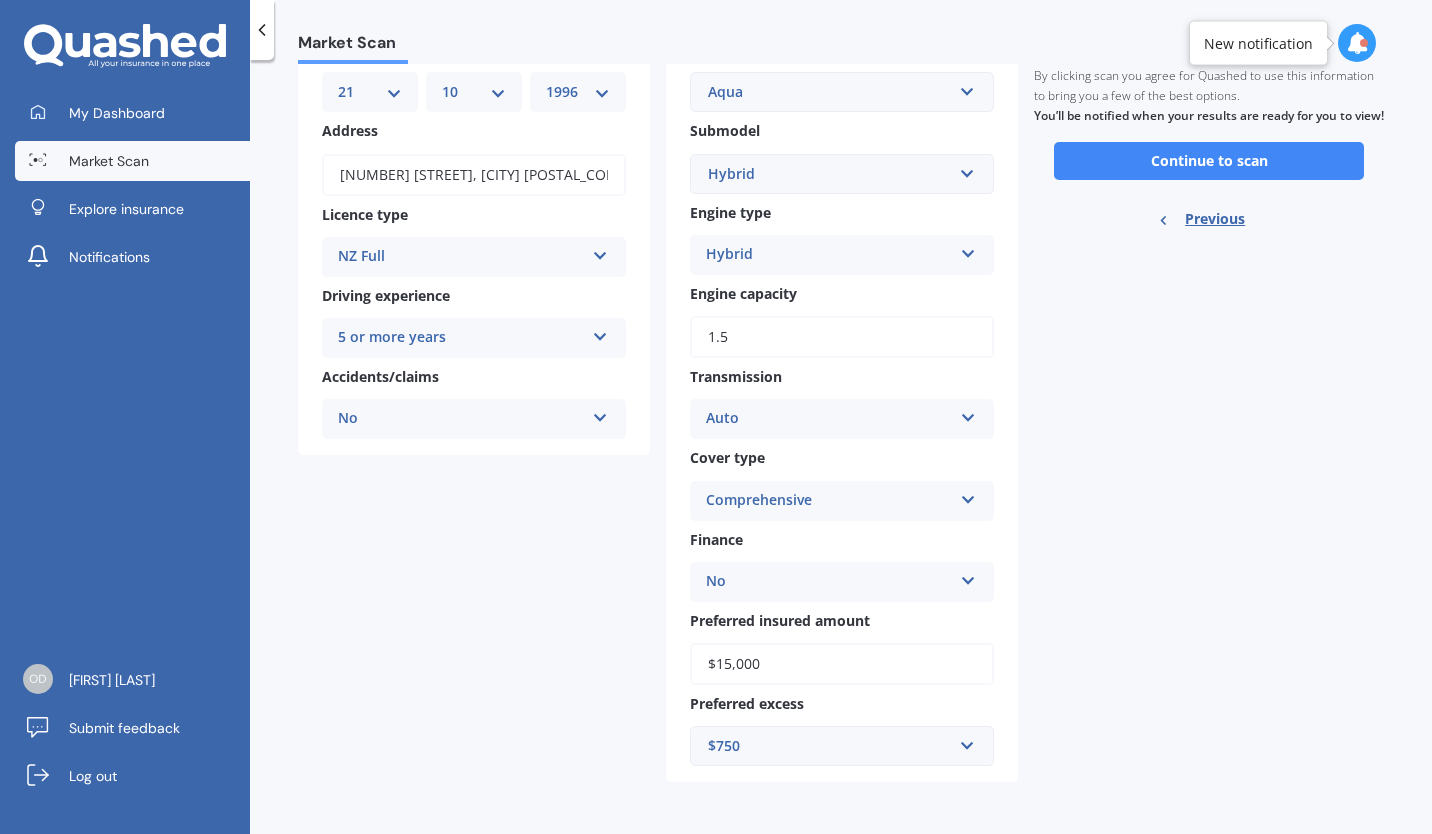 type 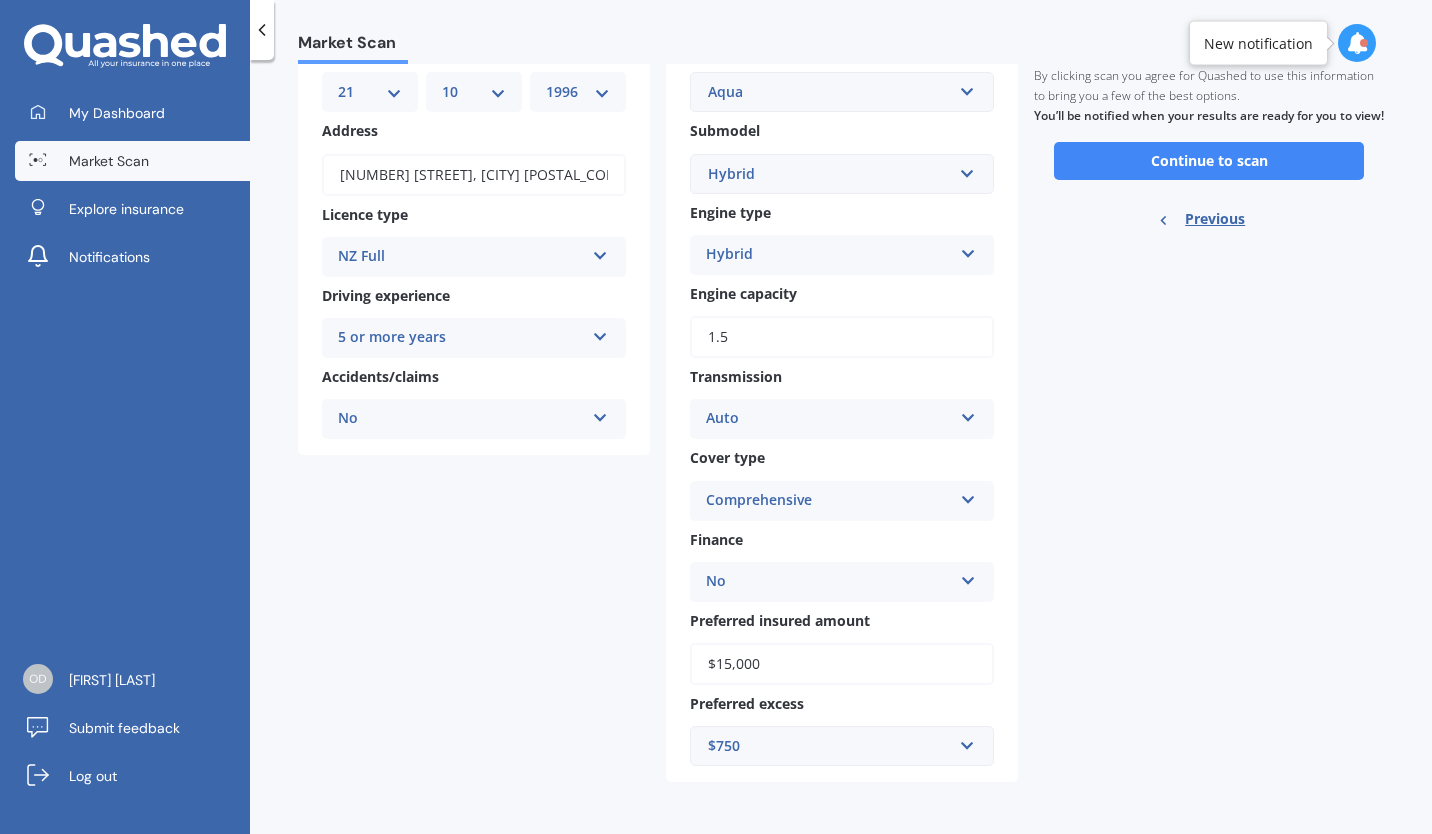 click on "Continue to scan" at bounding box center [1209, 161] 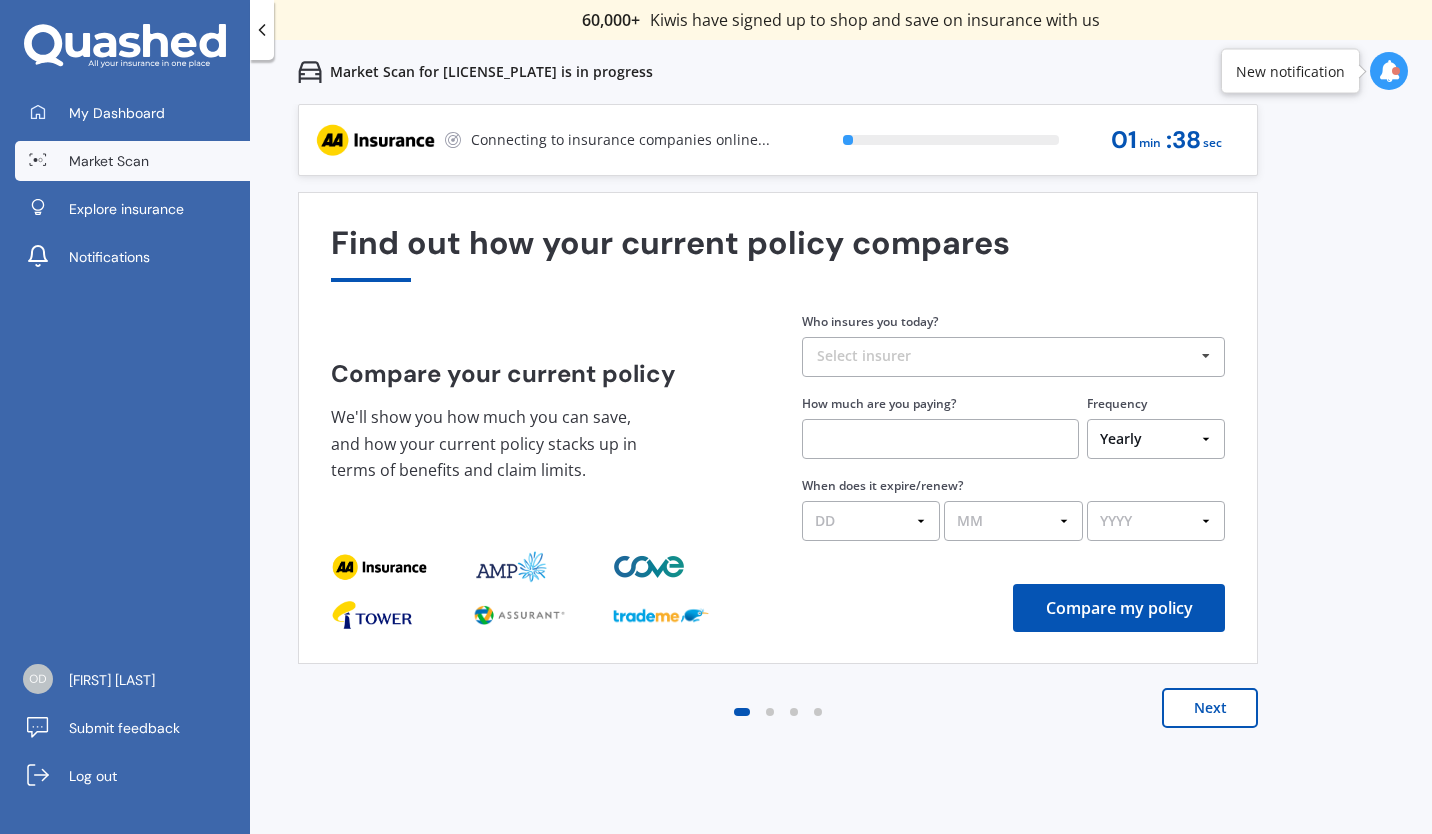 scroll, scrollTop: 0, scrollLeft: 0, axis: both 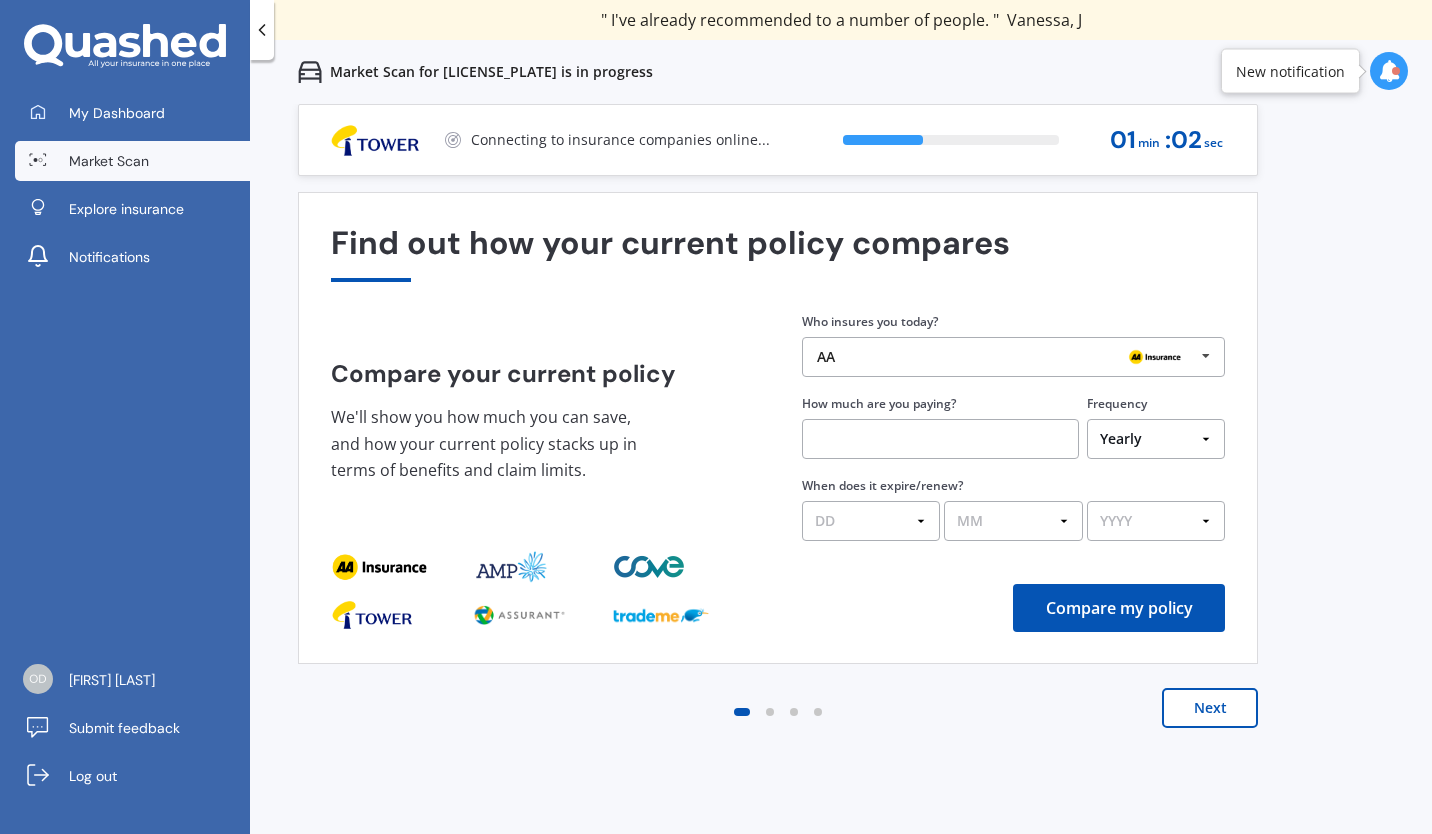 type 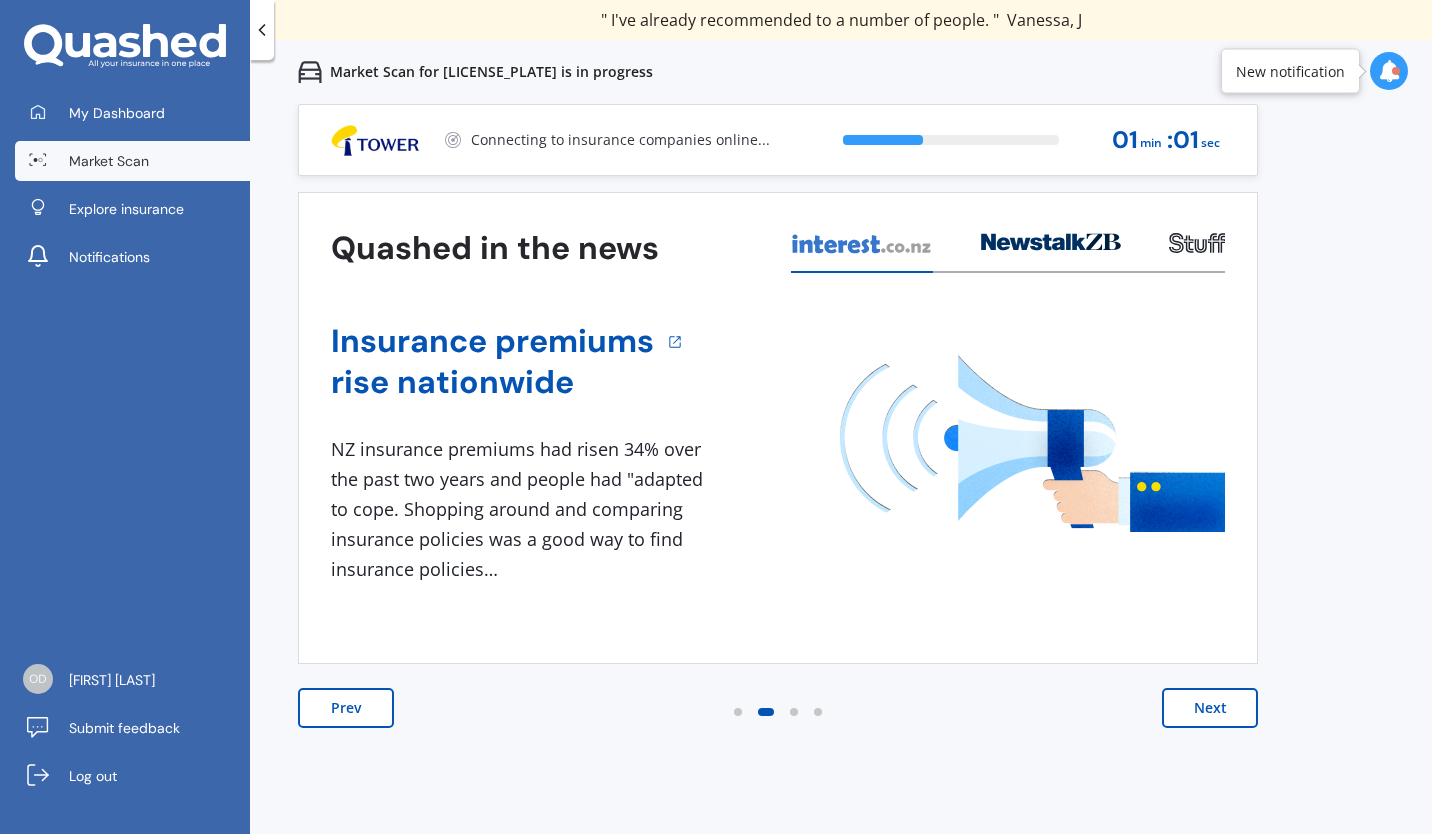 click on "Next" at bounding box center (1210, 708) 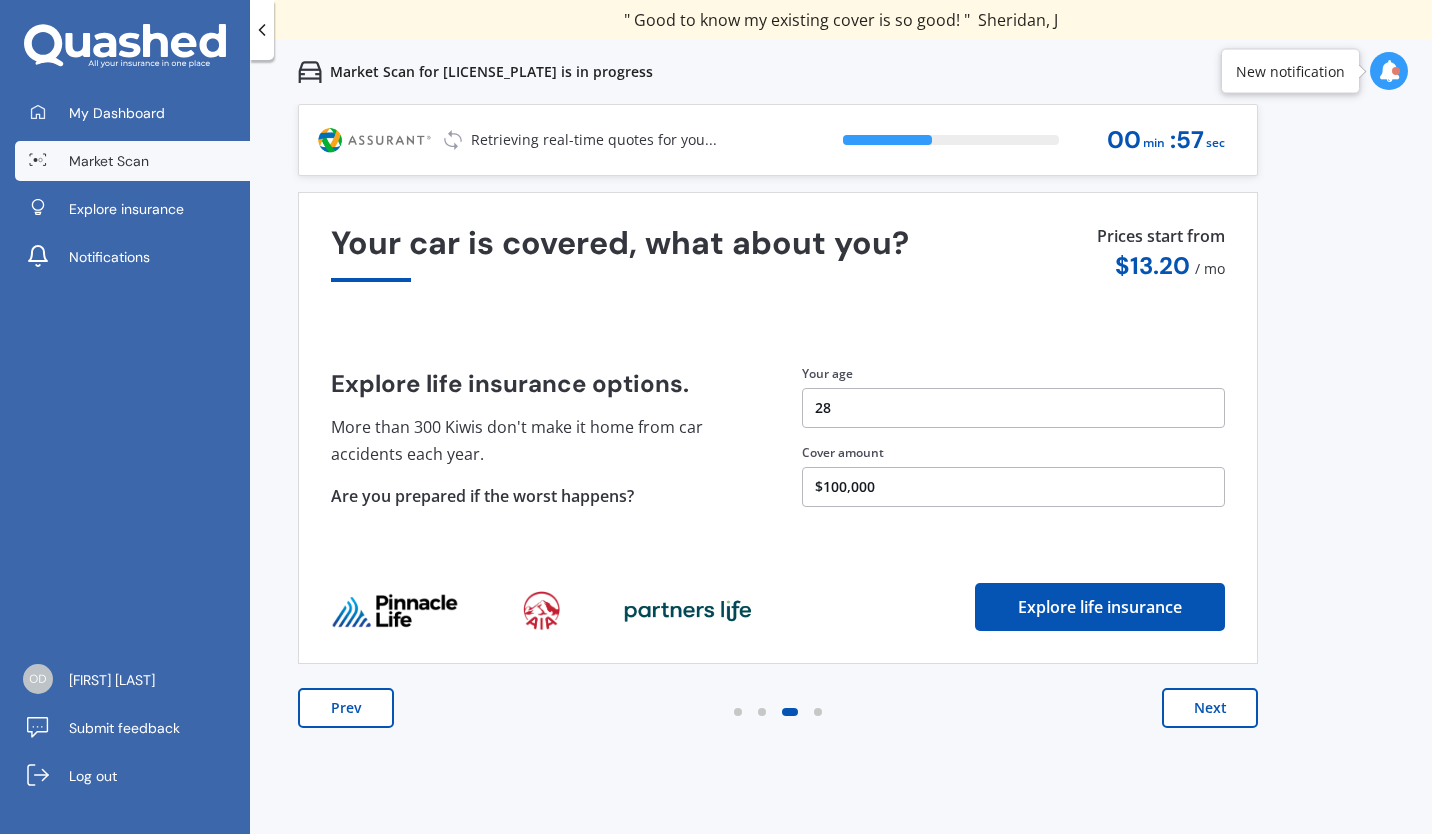 click on "Next" at bounding box center [1210, 708] 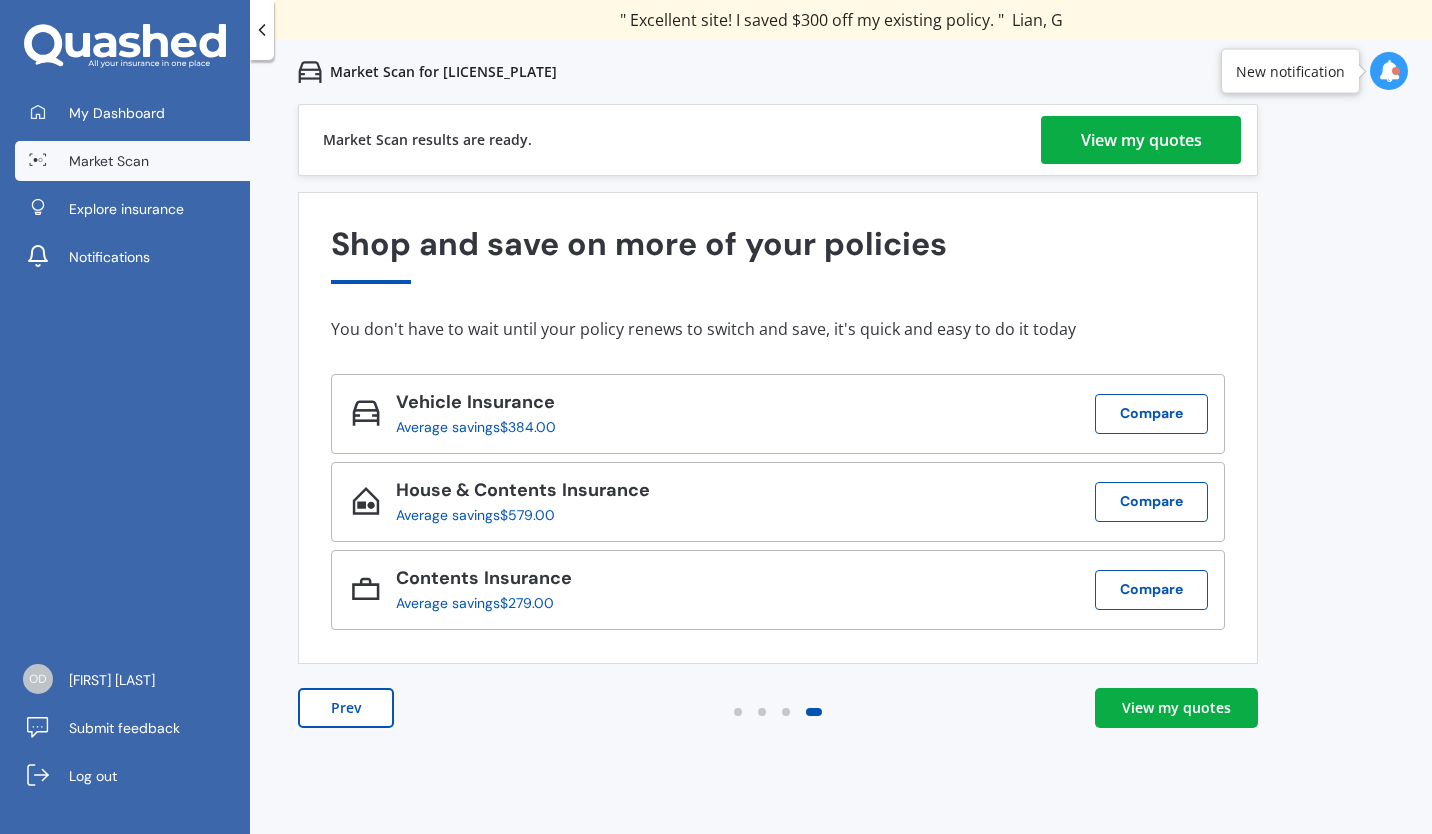 click on "View my quotes" at bounding box center (1176, 708) 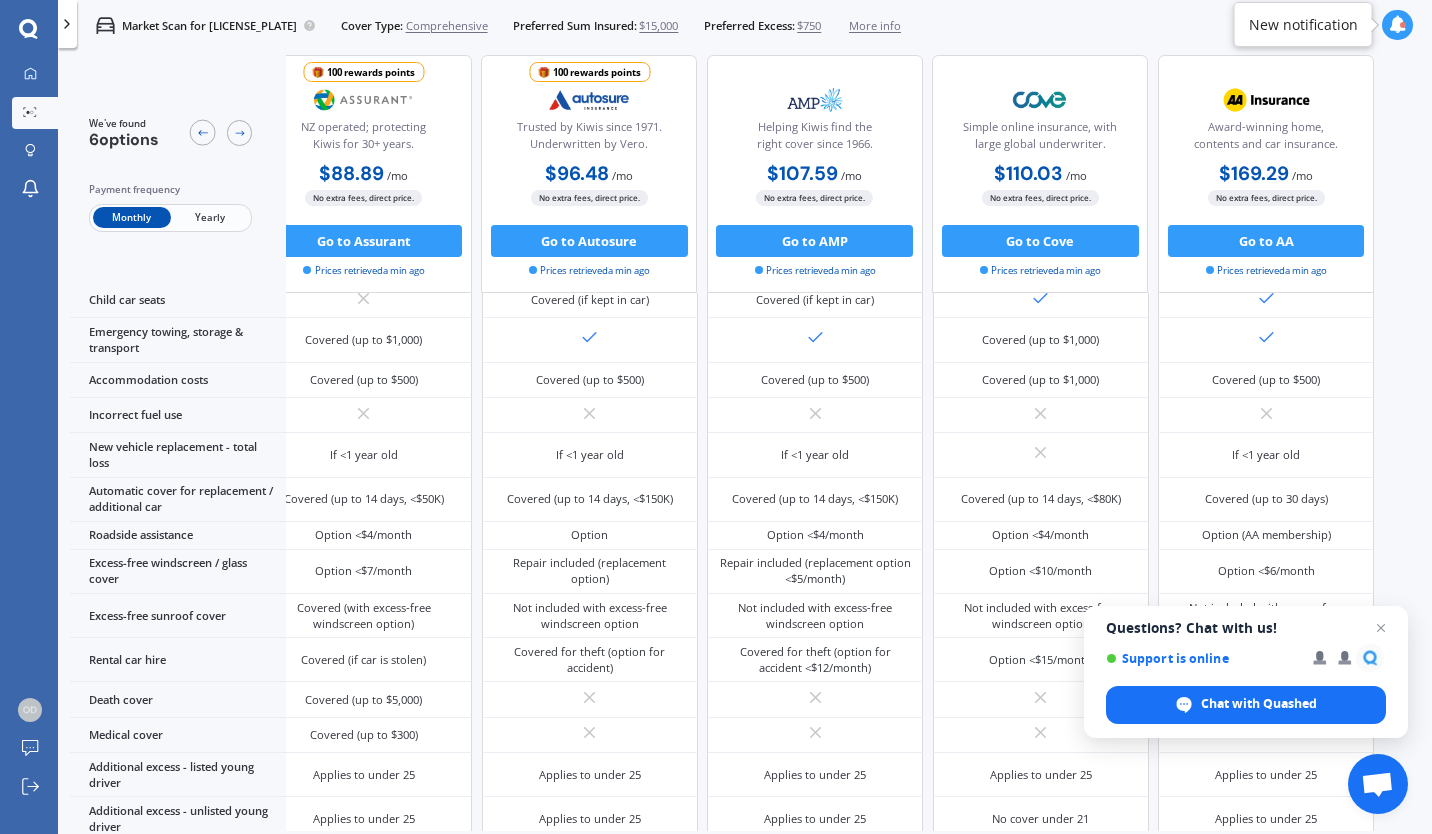 scroll, scrollTop: 526, scrollLeft: 330, axis: both 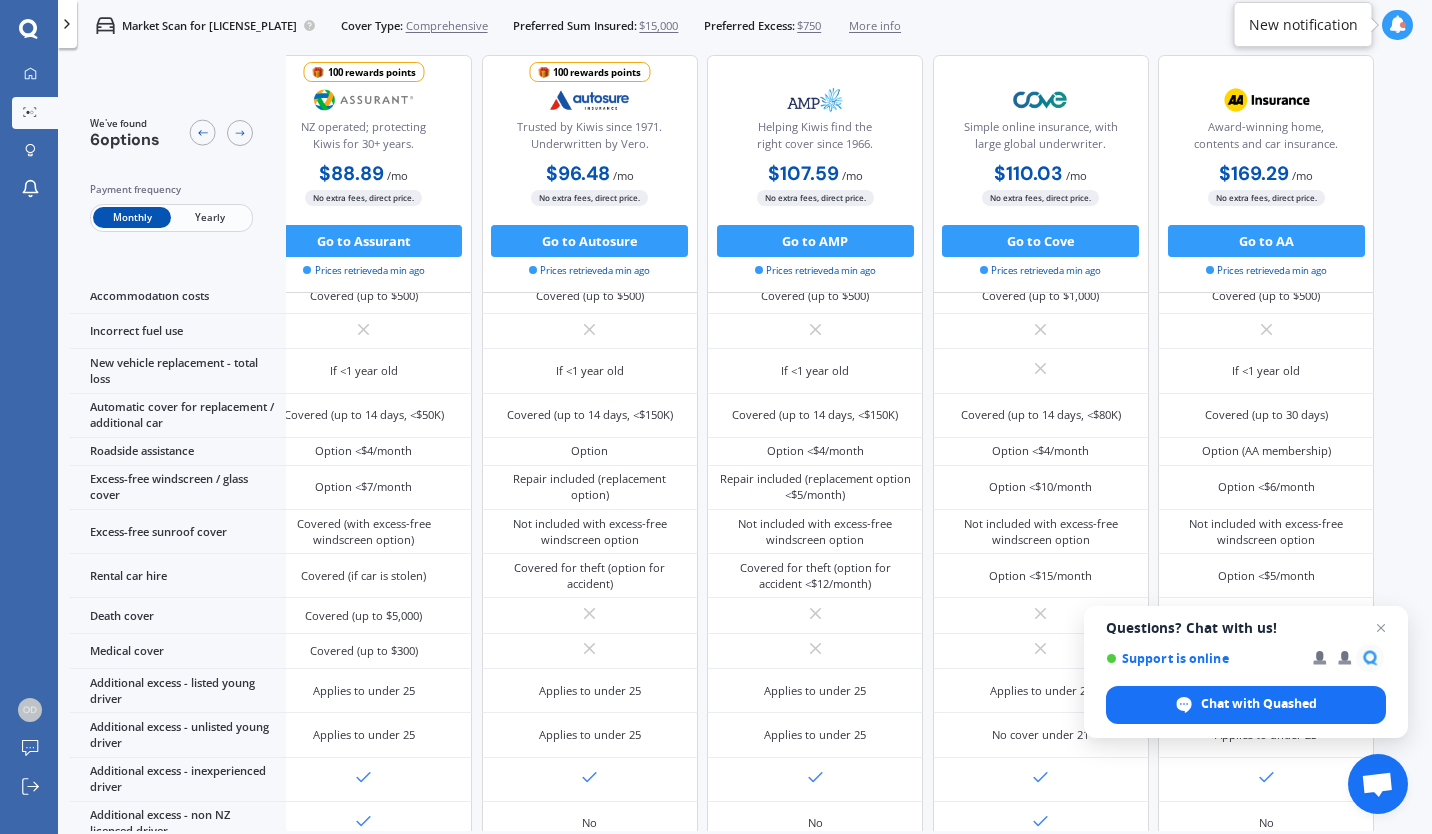 type 